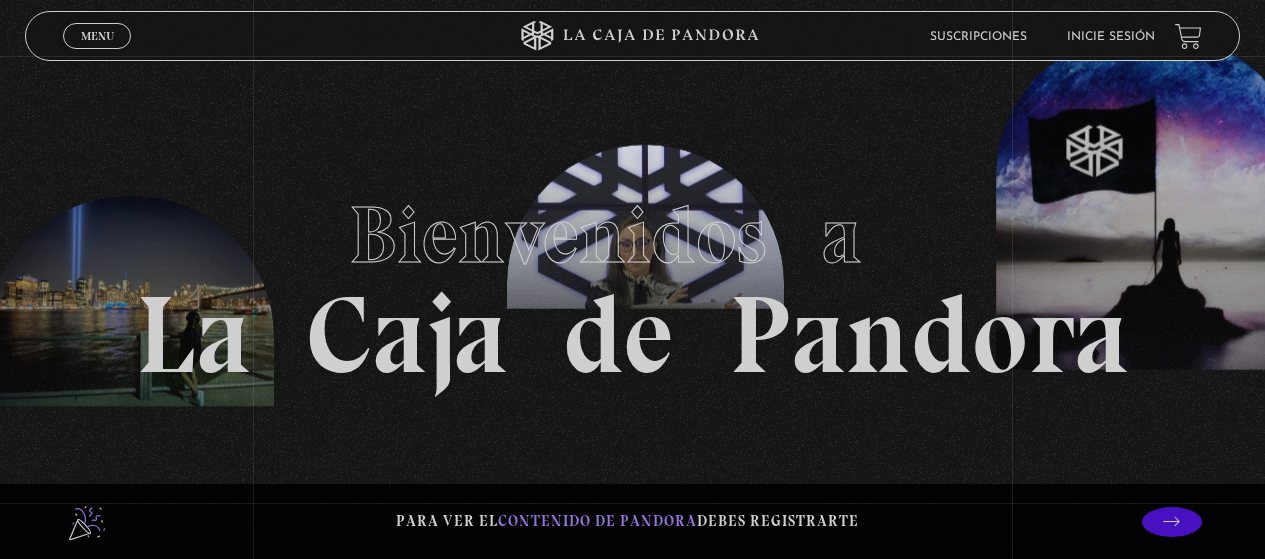 scroll, scrollTop: 0, scrollLeft: 0, axis: both 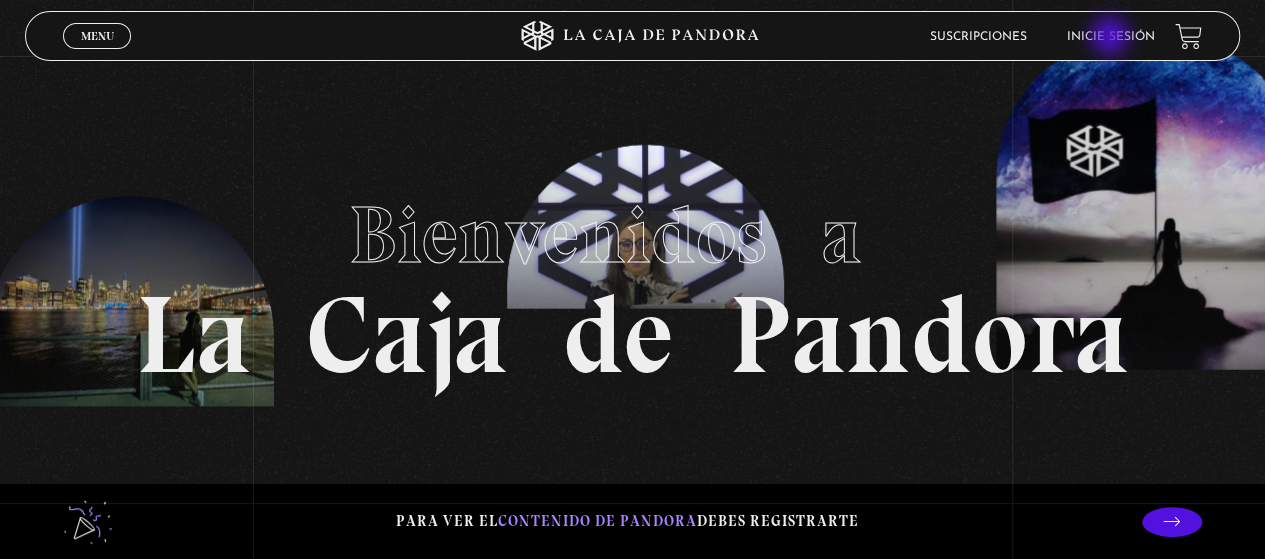 click on "Inicie sesión" at bounding box center [1111, 37] 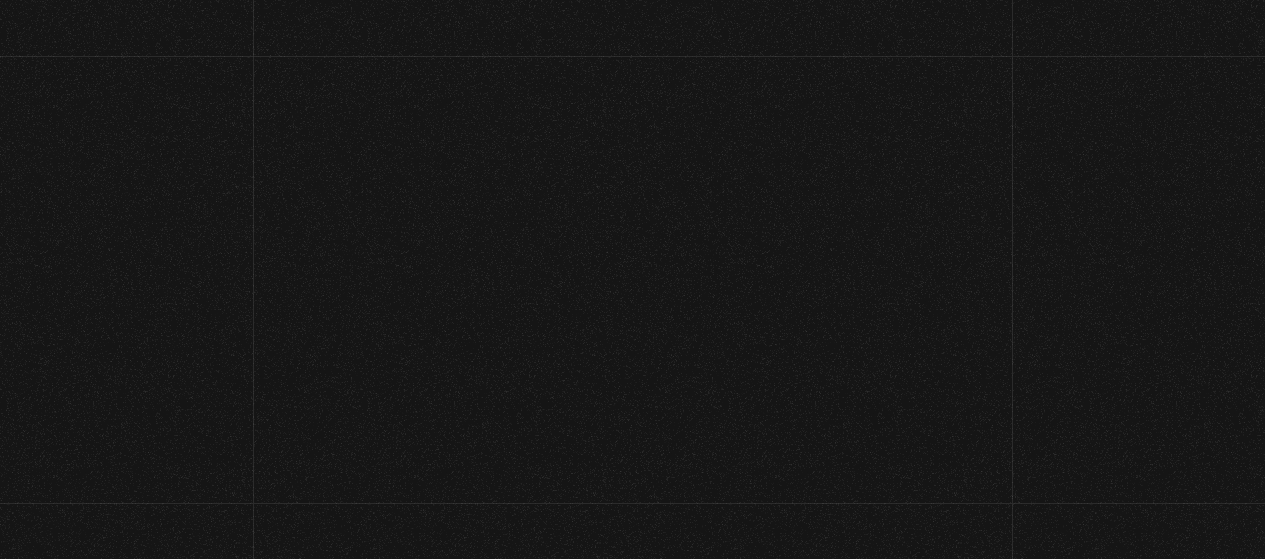scroll, scrollTop: 0, scrollLeft: 0, axis: both 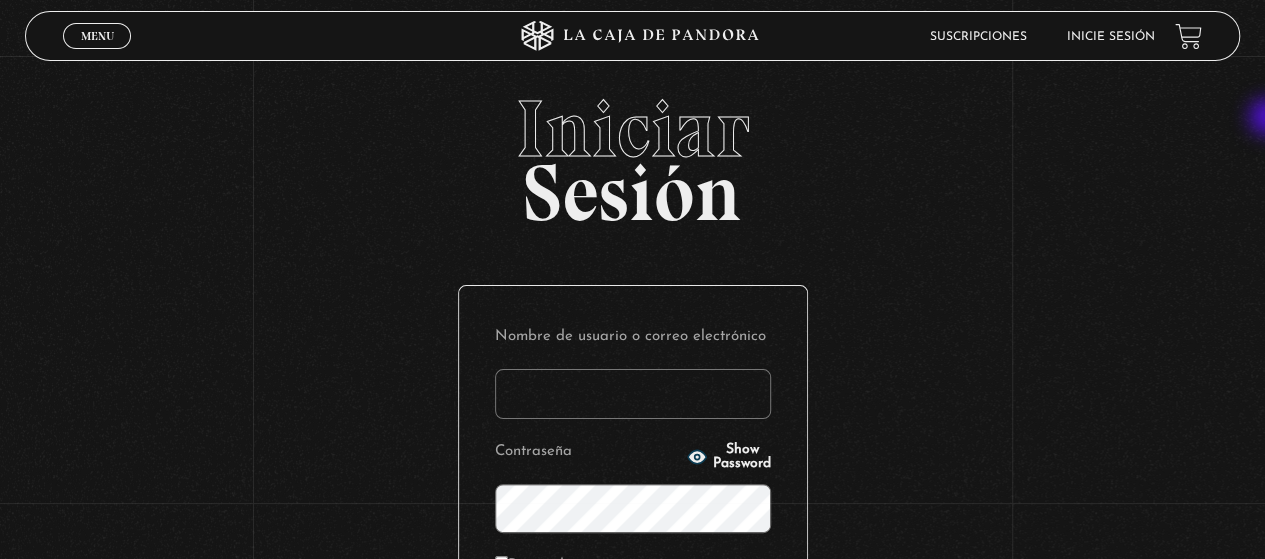 type on "[EMAIL]" 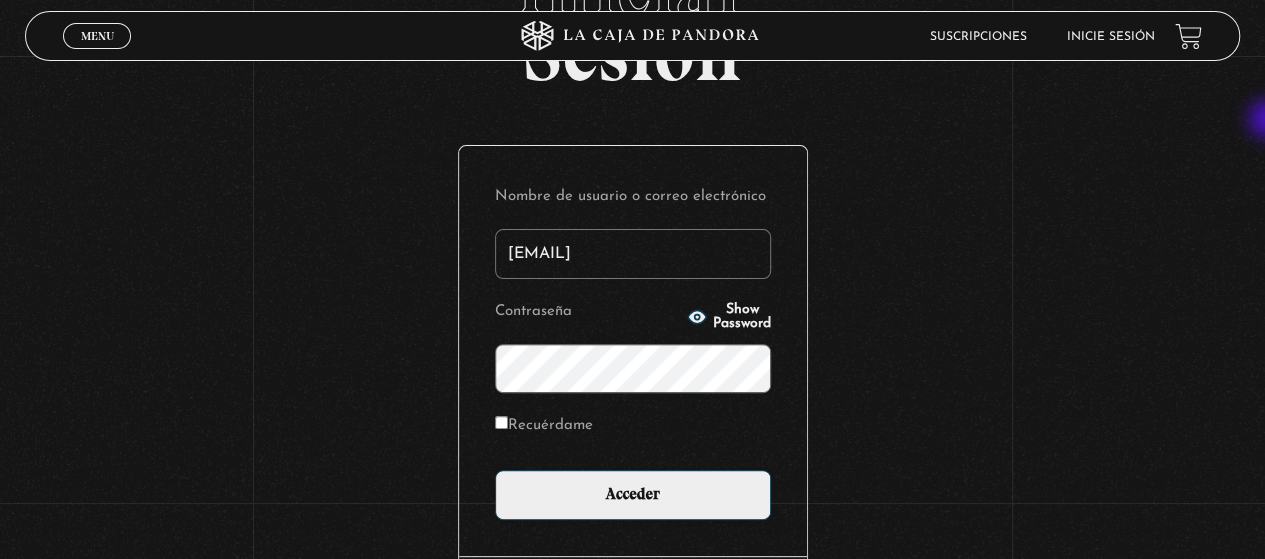 scroll, scrollTop: 199, scrollLeft: 0, axis: vertical 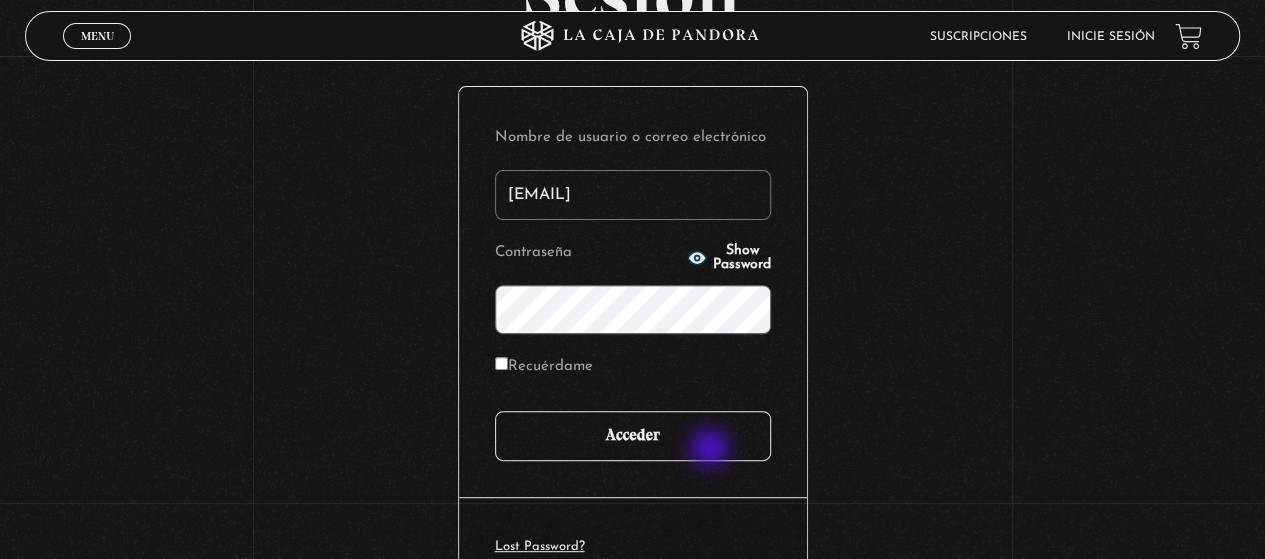 click on "Acceder" at bounding box center [633, 436] 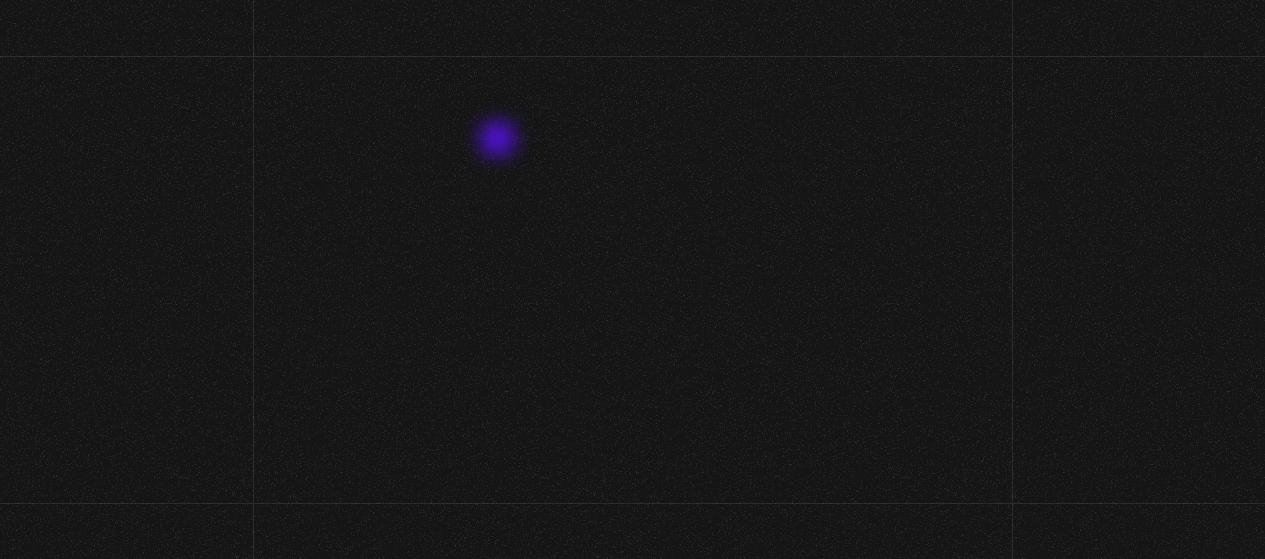 scroll, scrollTop: 0, scrollLeft: 0, axis: both 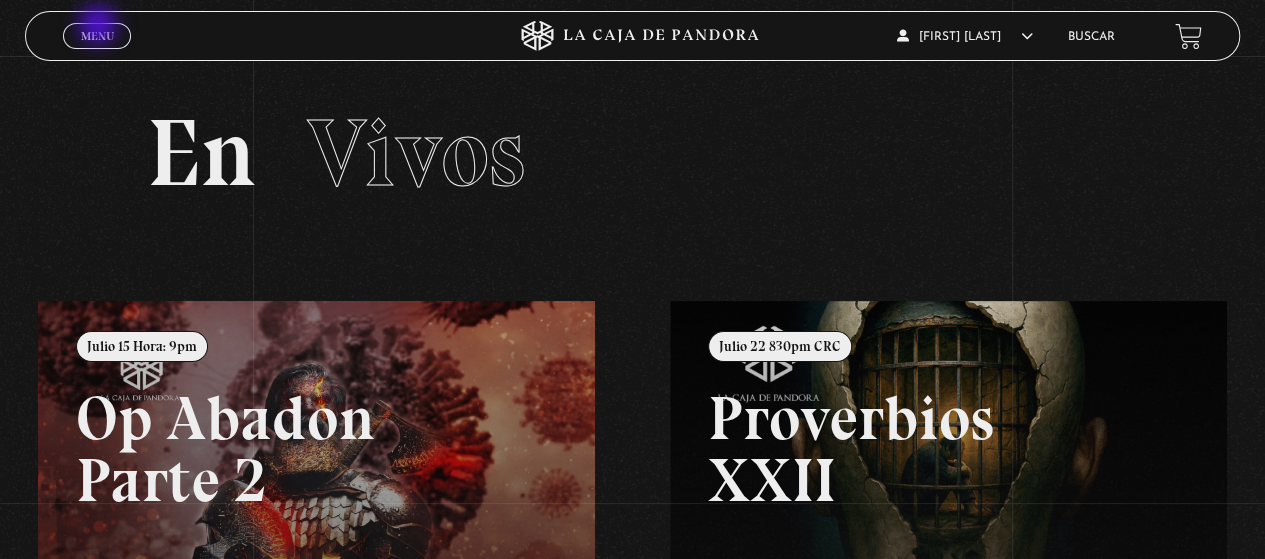 click on "Menu Cerrar" at bounding box center [97, 36] 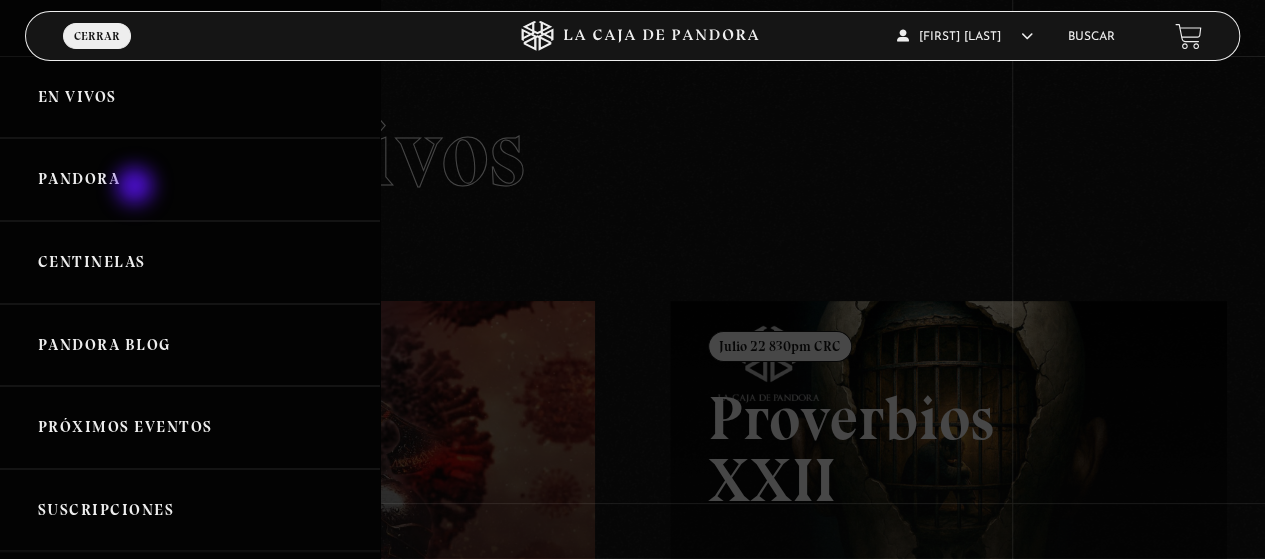 click on "Pandora" at bounding box center [190, 179] 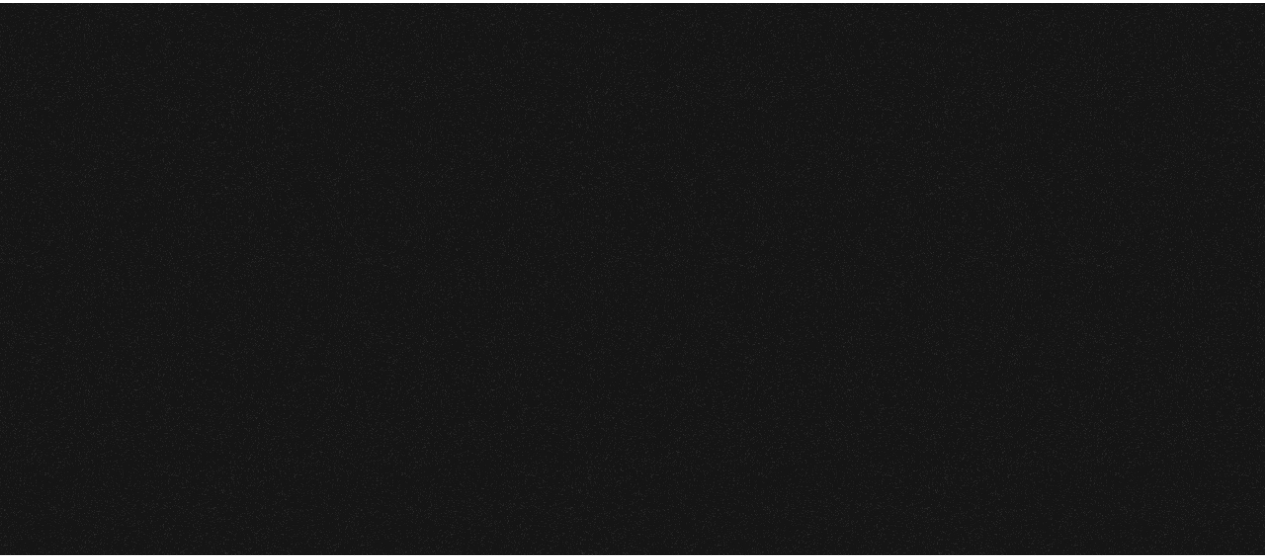 scroll, scrollTop: 0, scrollLeft: 0, axis: both 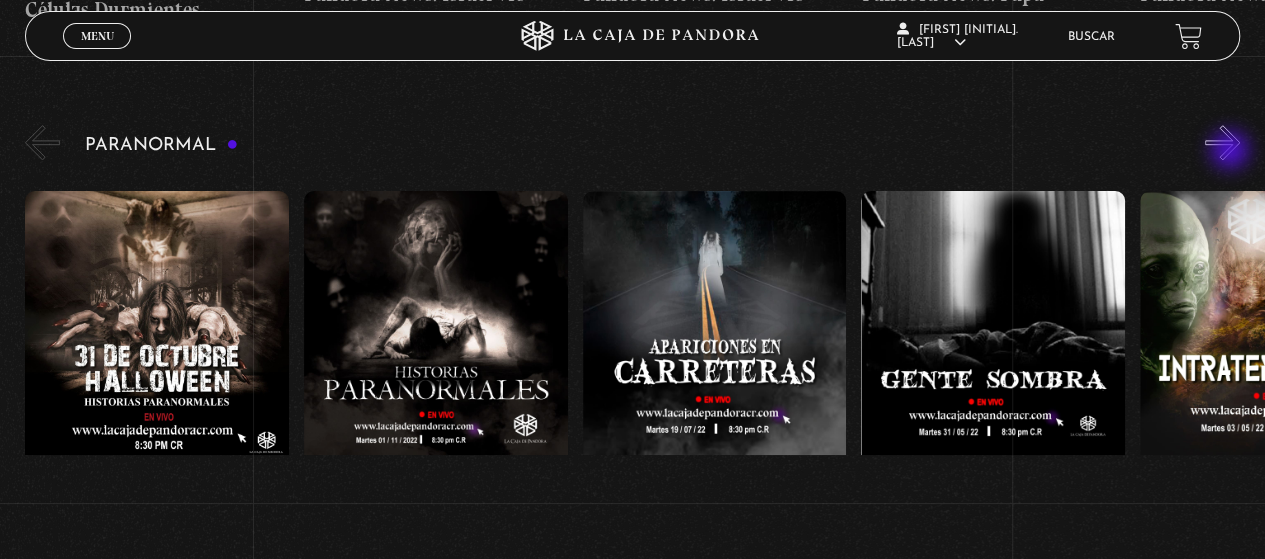click on "»" at bounding box center (1222, 142) 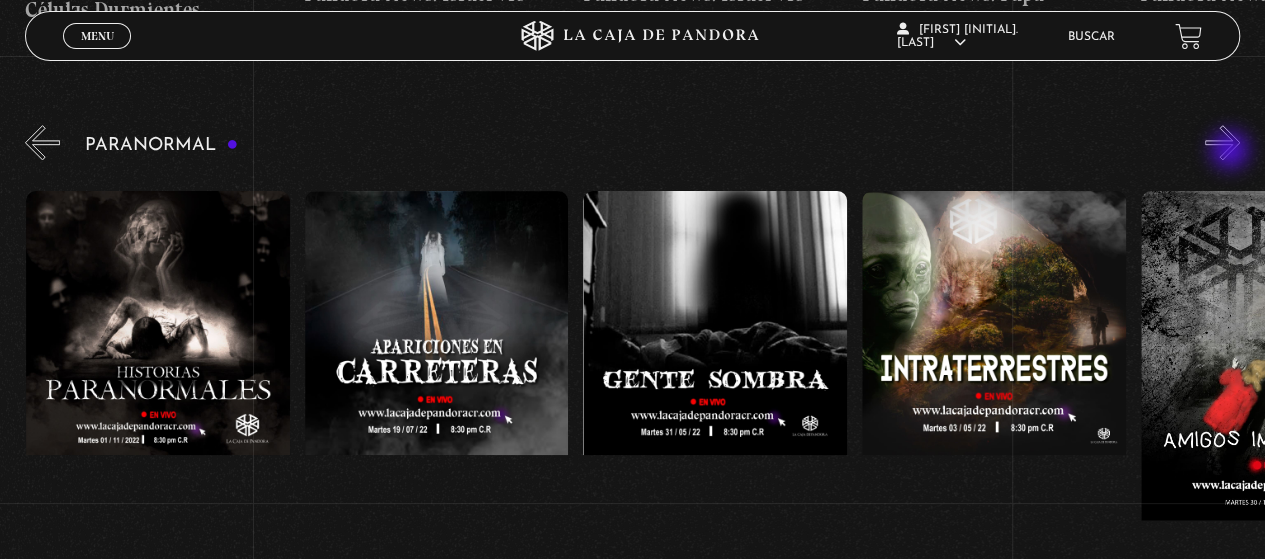 click on "»" at bounding box center (1222, 142) 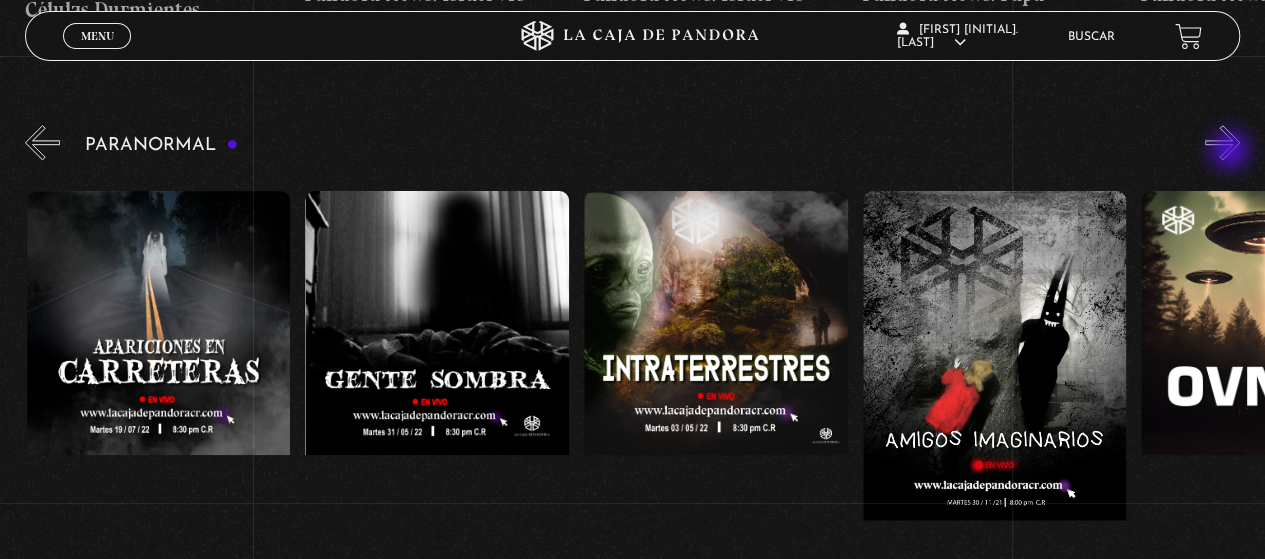 click on "»" at bounding box center (1222, 142) 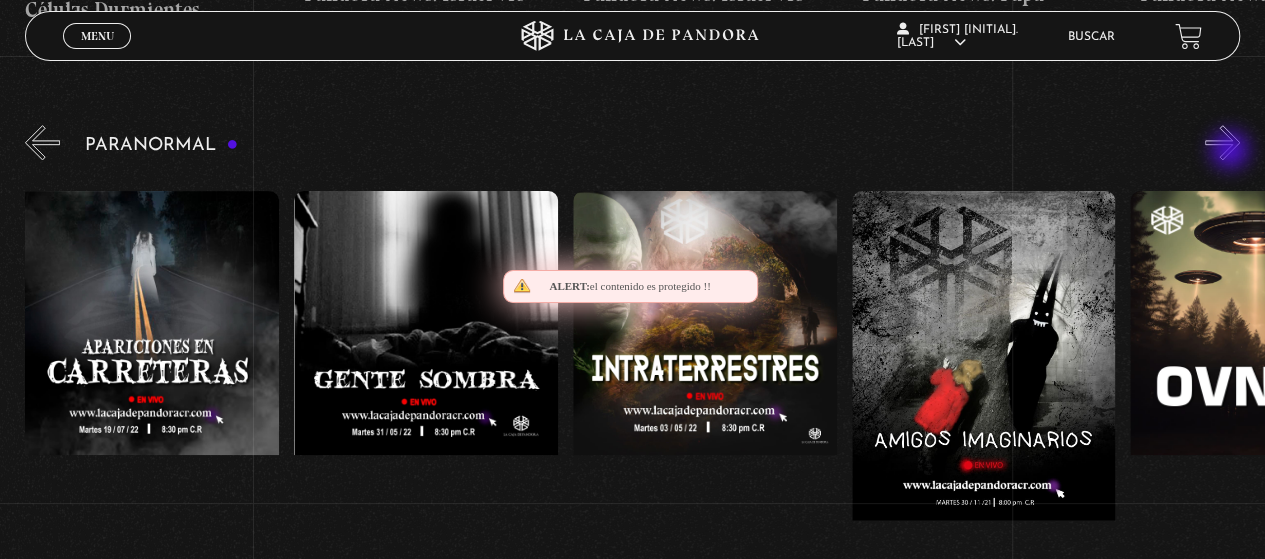 click on "»" at bounding box center [1222, 142] 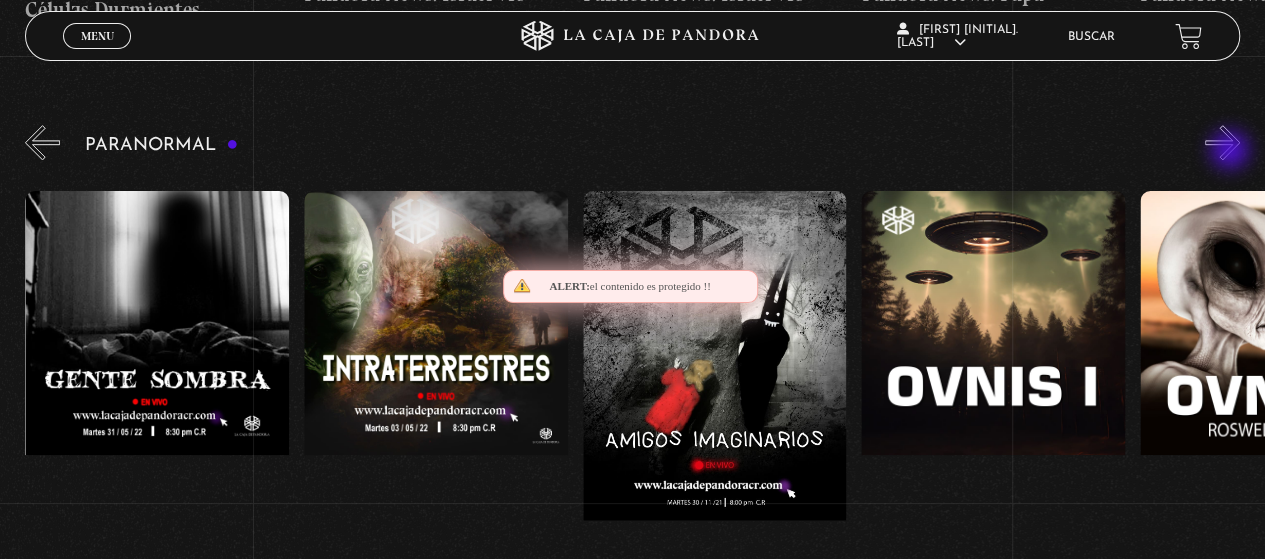 click on "»" at bounding box center (1222, 142) 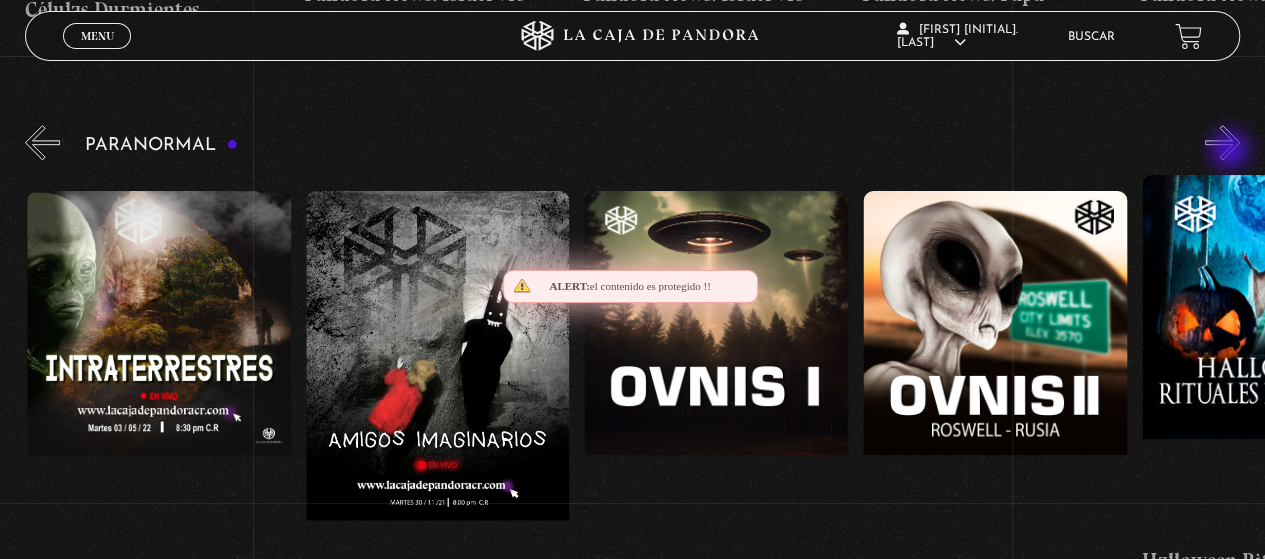 click on "»" at bounding box center (1222, 142) 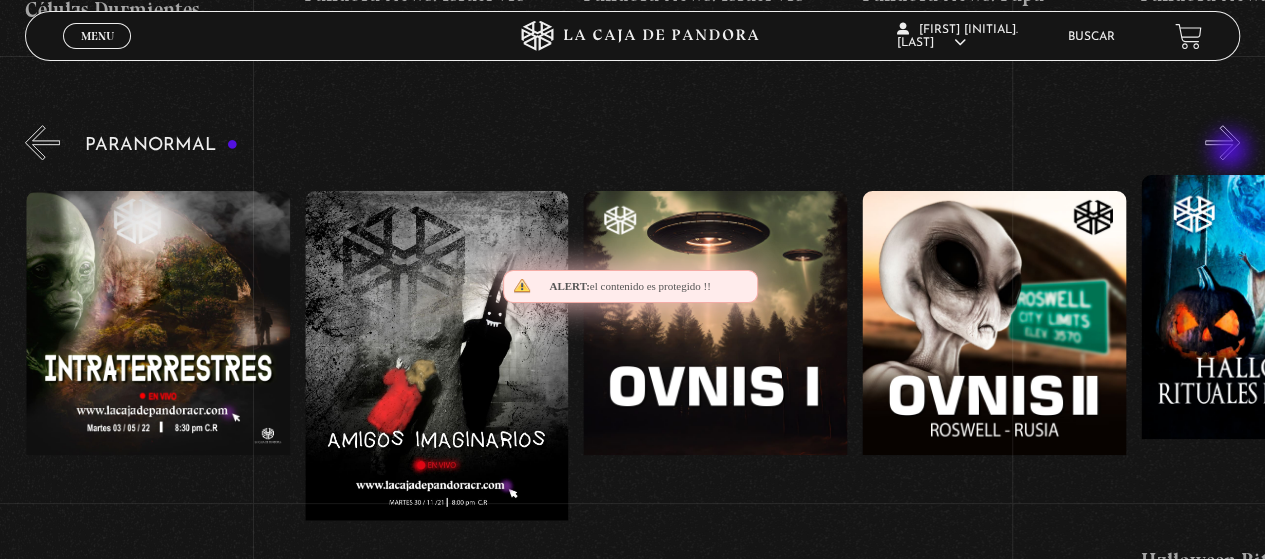 click on "»" at bounding box center [1222, 142] 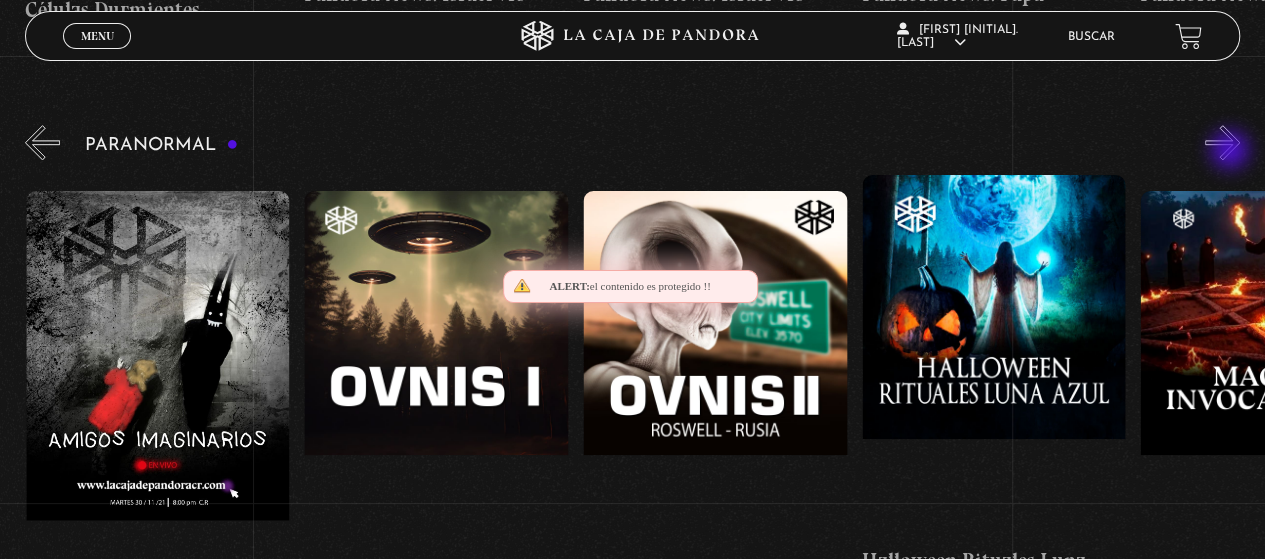 click on "»" at bounding box center (1222, 142) 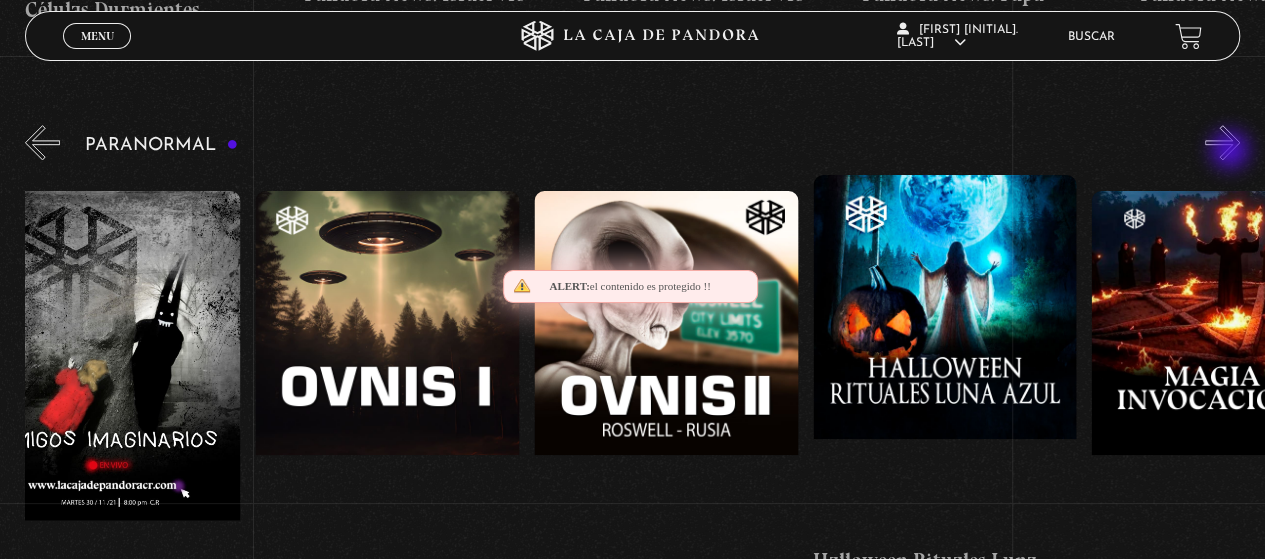 click on "»" at bounding box center [1222, 142] 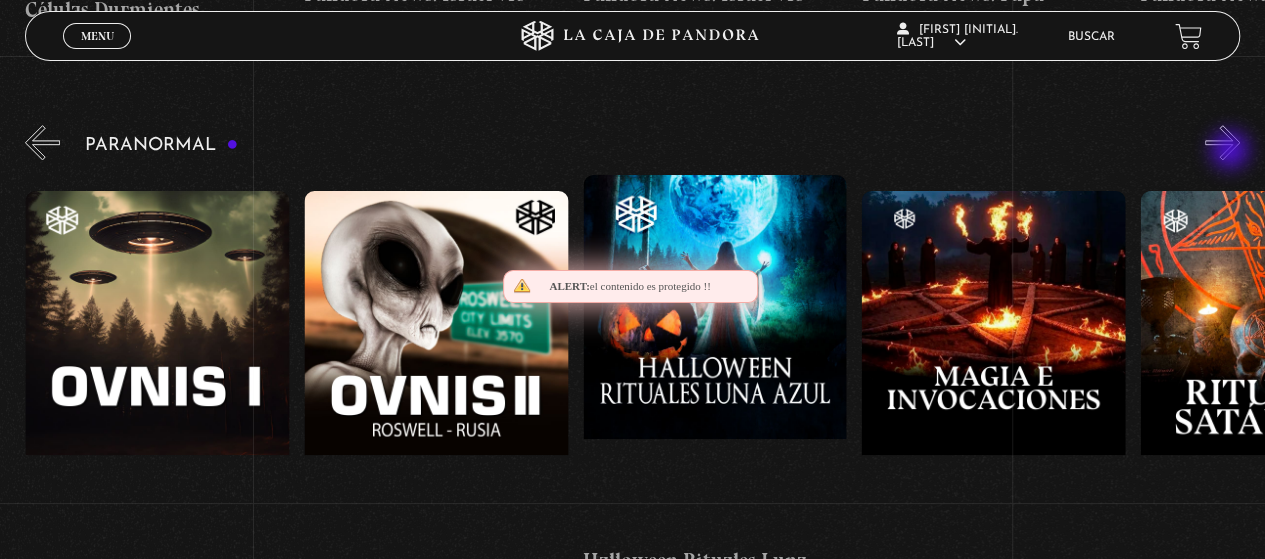 click on "»" at bounding box center (1222, 142) 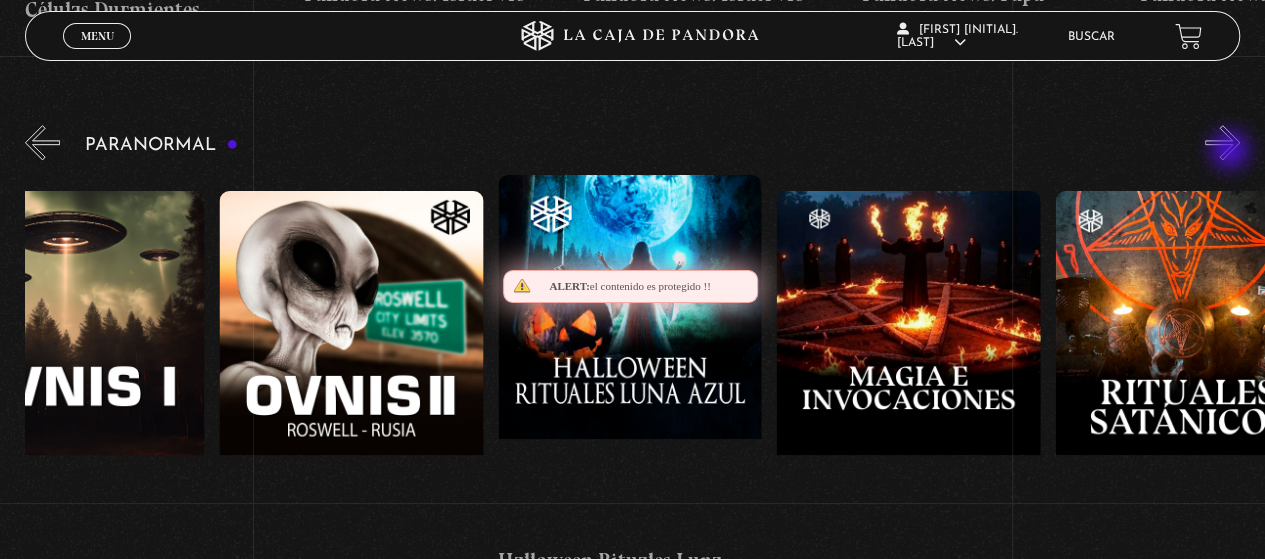 scroll, scrollTop: 0, scrollLeft: 1810, axis: horizontal 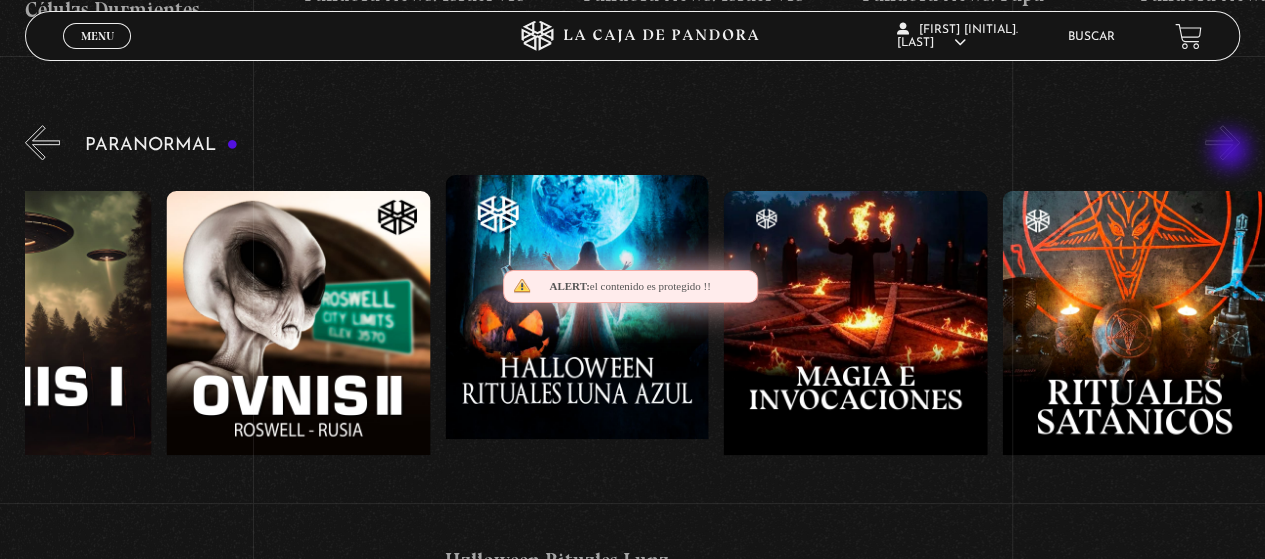 click on "»" at bounding box center (1222, 142) 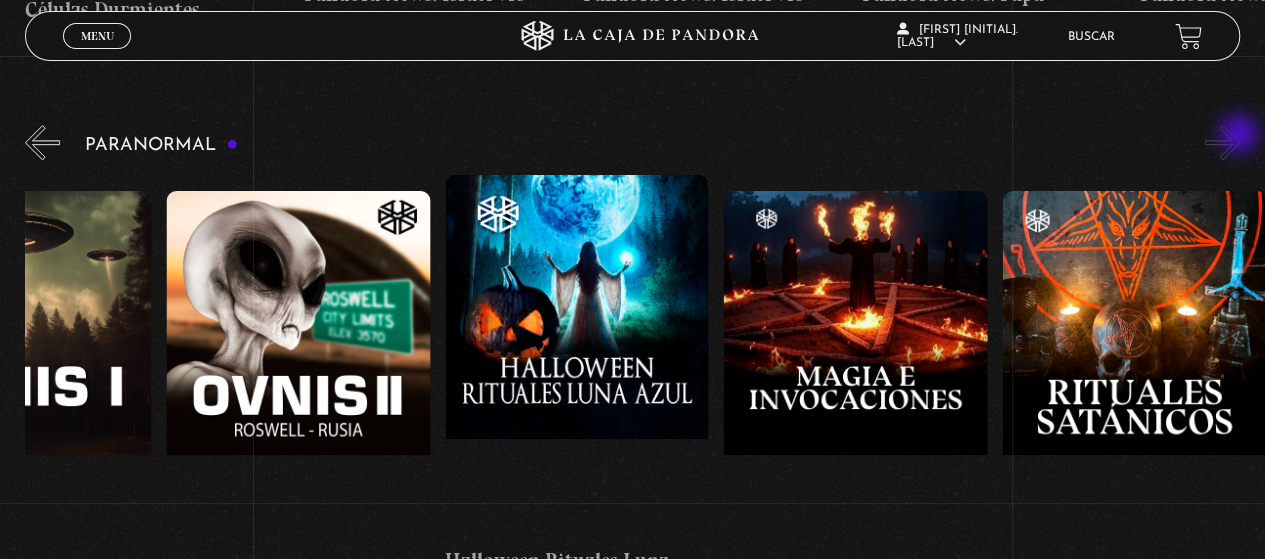 click on "»" at bounding box center (1222, 142) 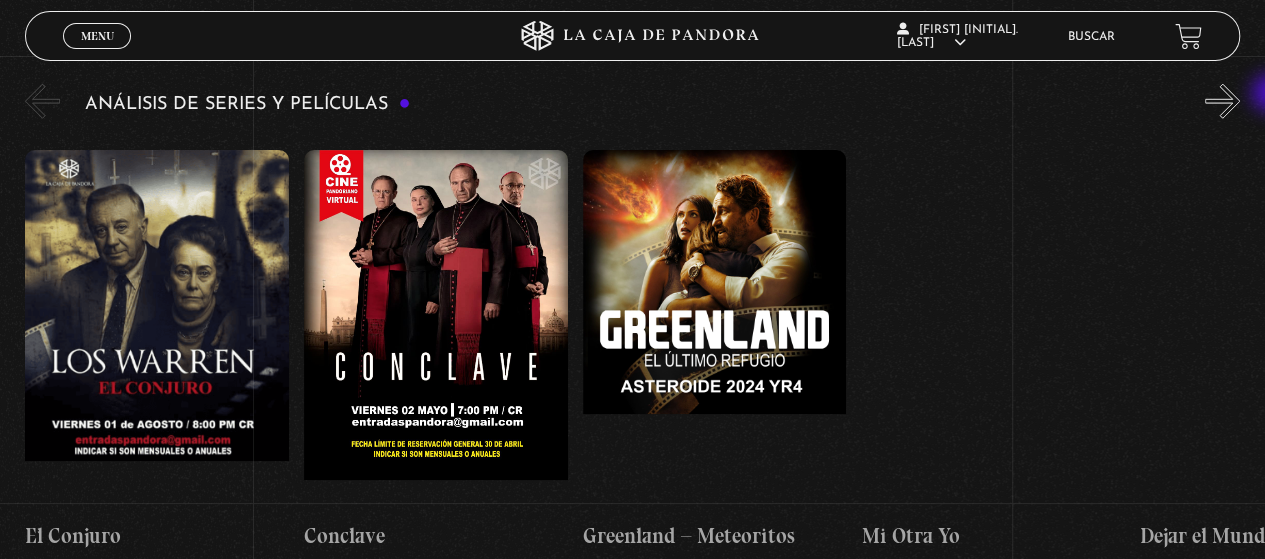 scroll, scrollTop: 2610, scrollLeft: 0, axis: vertical 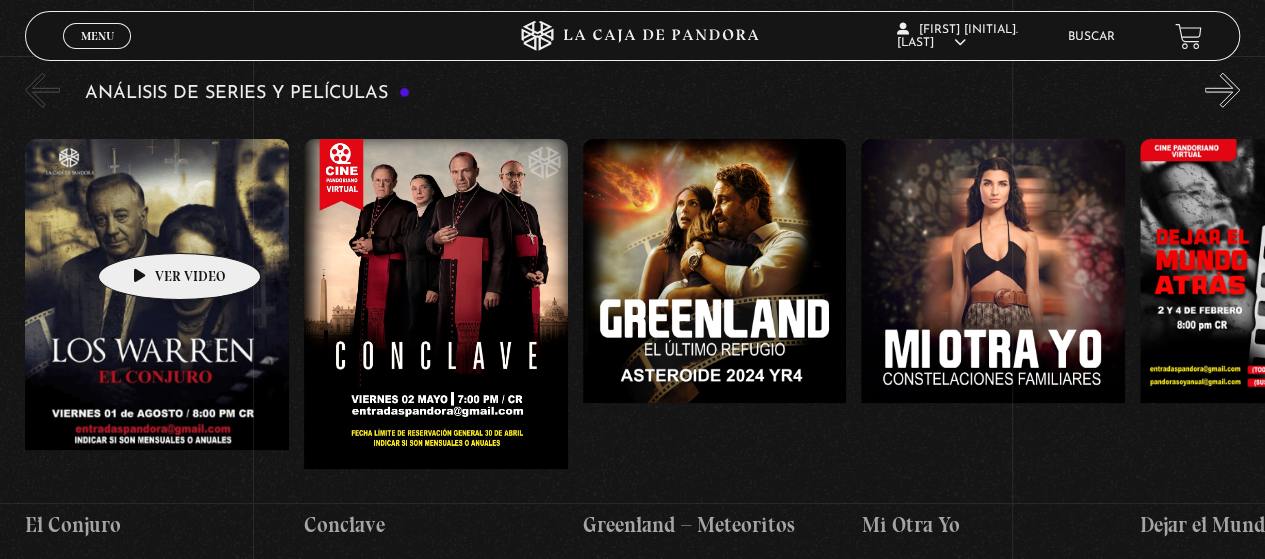click at bounding box center [157, 319] 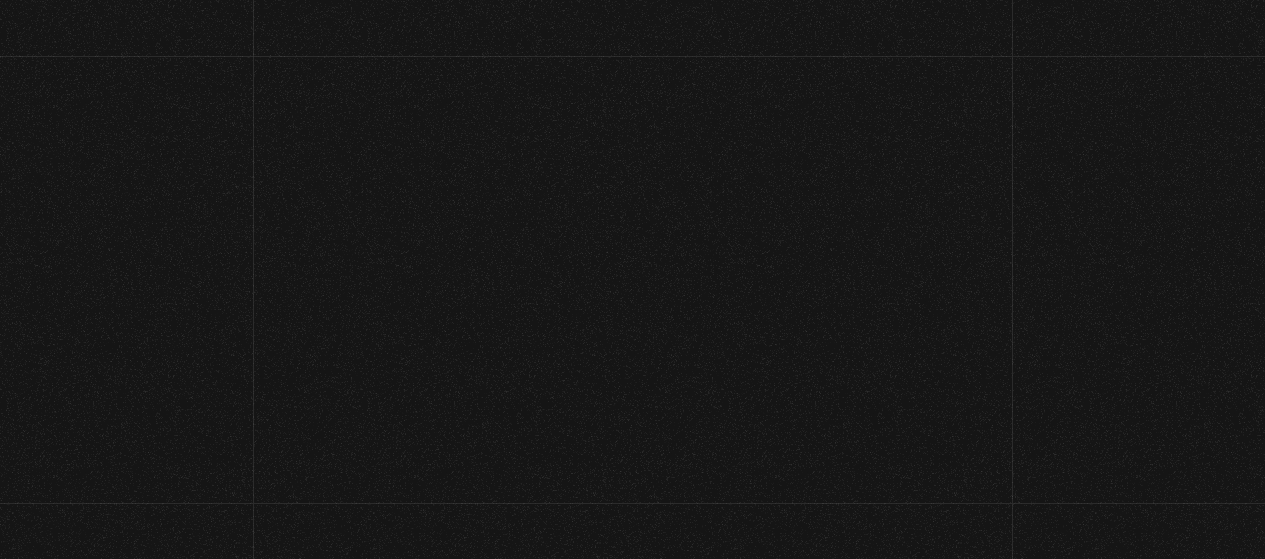 scroll, scrollTop: 0, scrollLeft: 0, axis: both 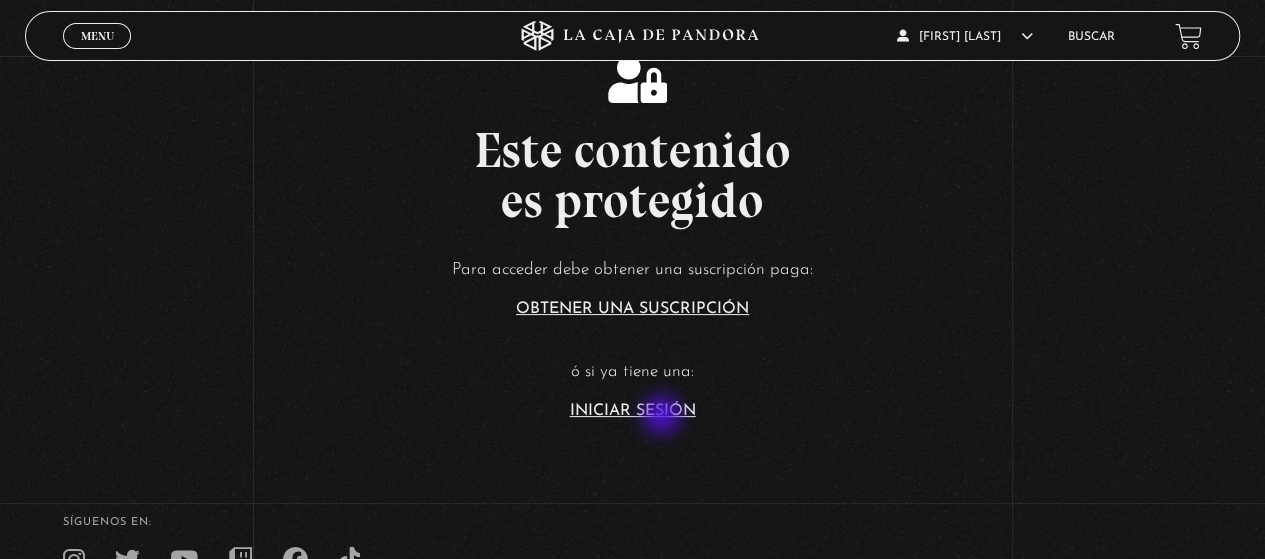click on "Iniciar Sesión" at bounding box center [633, 411] 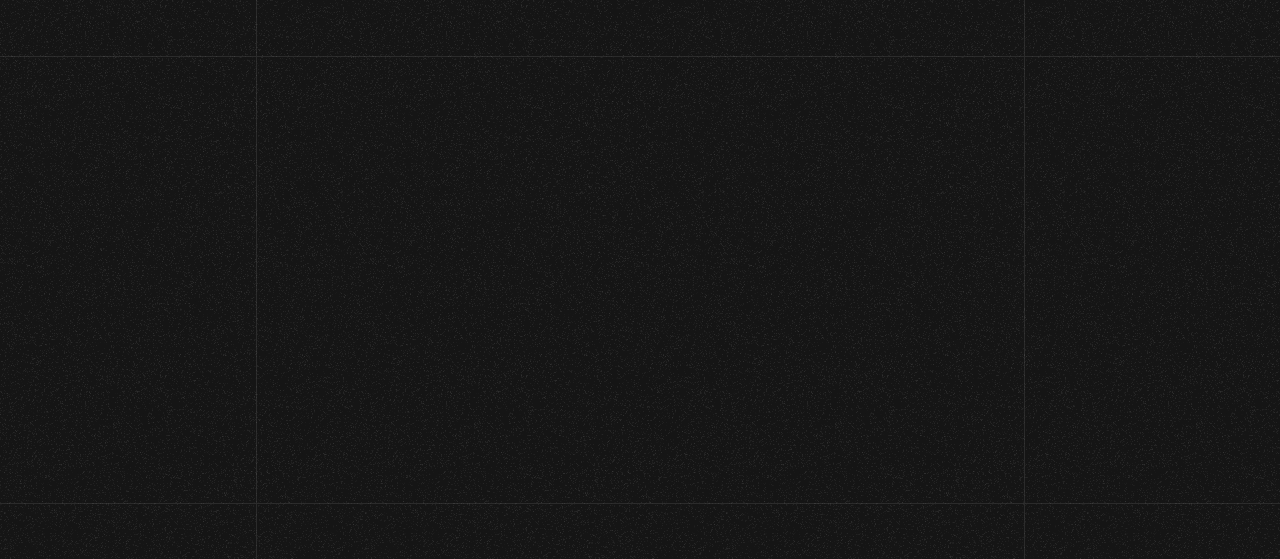 scroll, scrollTop: 0, scrollLeft: 0, axis: both 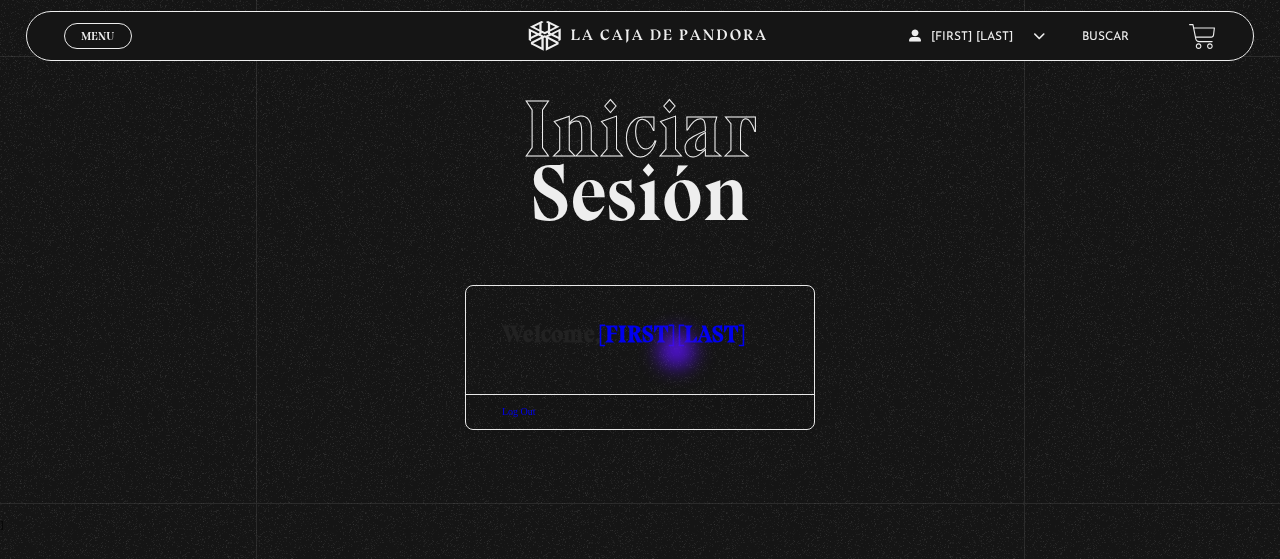 click at bounding box center (640, 370) 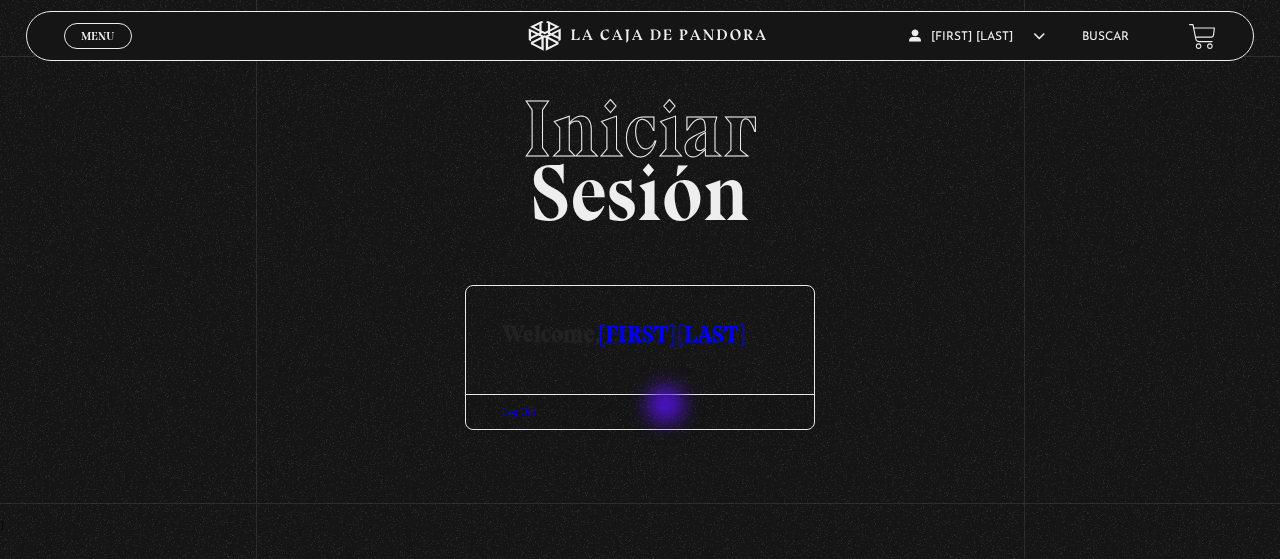 click on "Log Out" at bounding box center [640, 411] 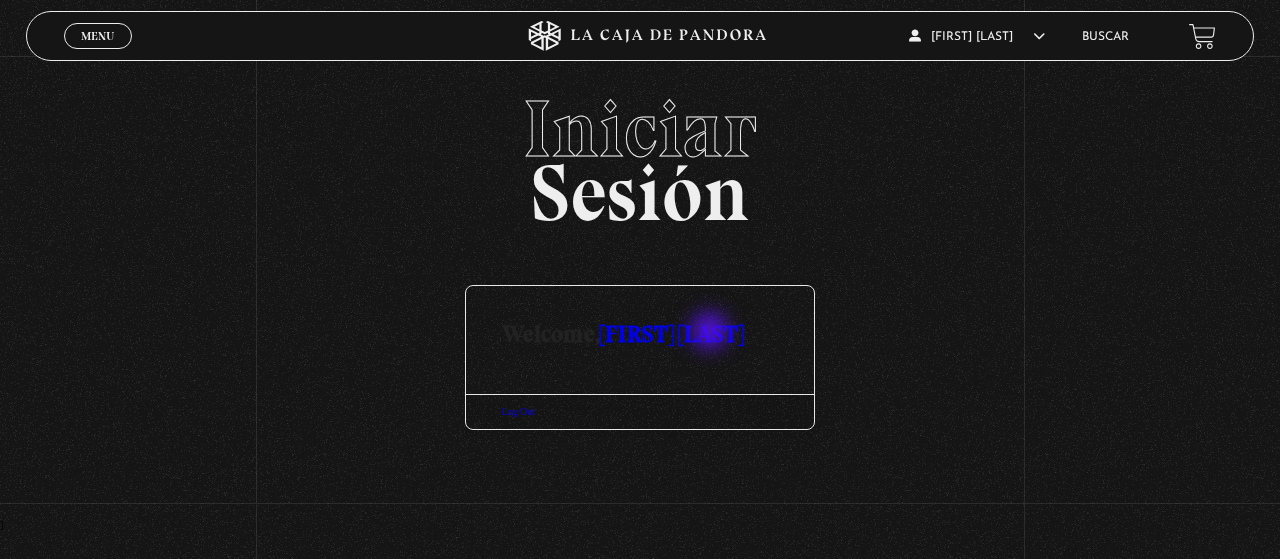 click on "[FIRST] [LAST]" at bounding box center [672, 333] 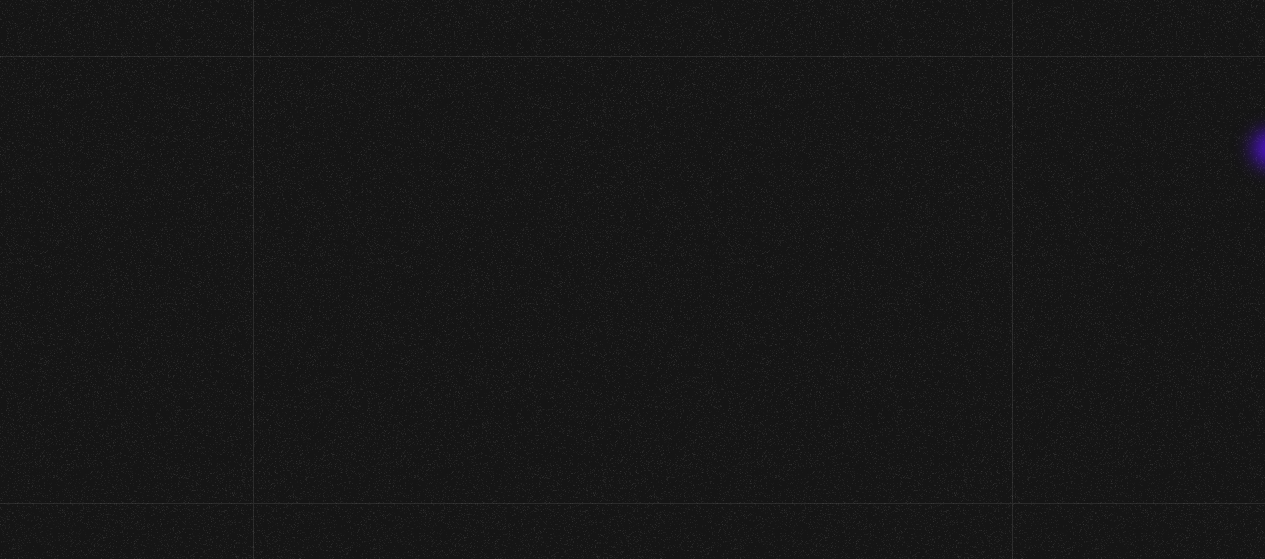 scroll, scrollTop: 0, scrollLeft: 0, axis: both 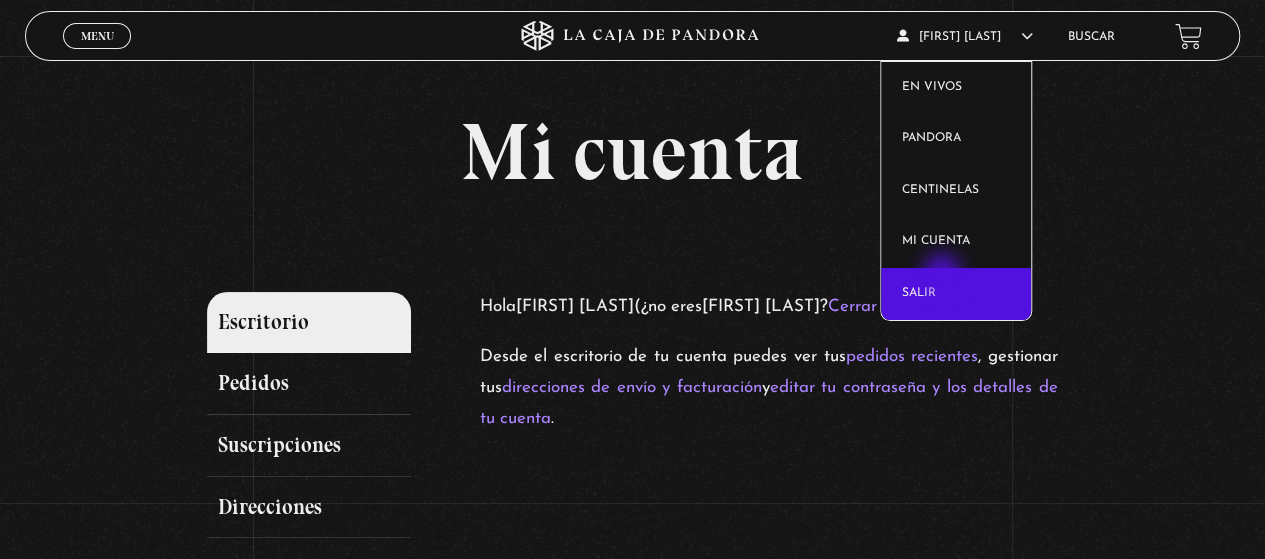 click on "Salir" at bounding box center (956, 294) 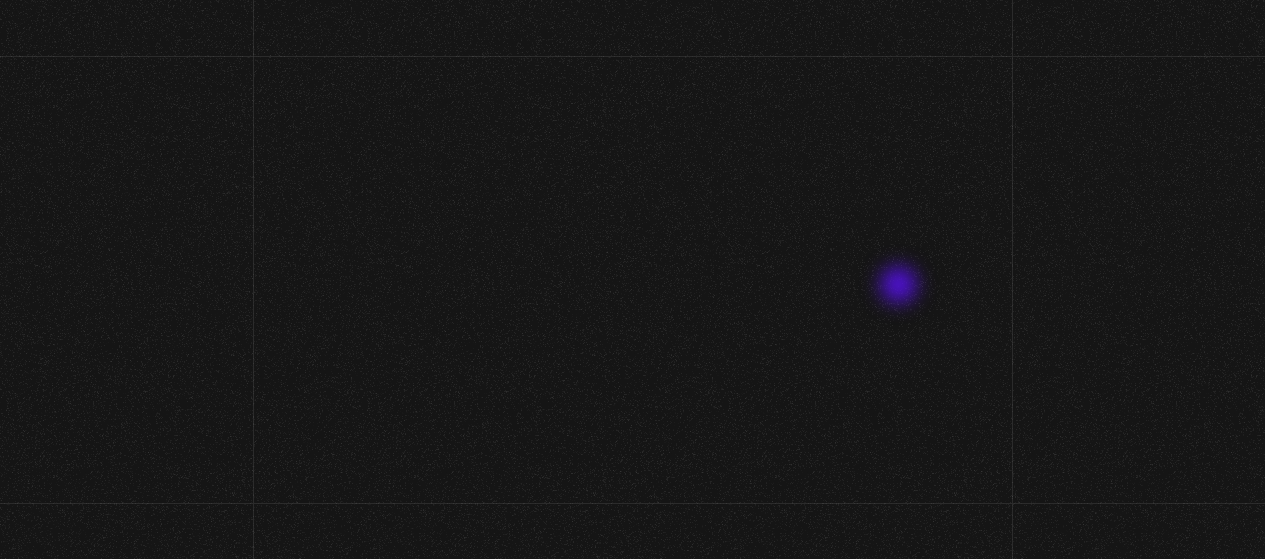 scroll, scrollTop: 0, scrollLeft: 0, axis: both 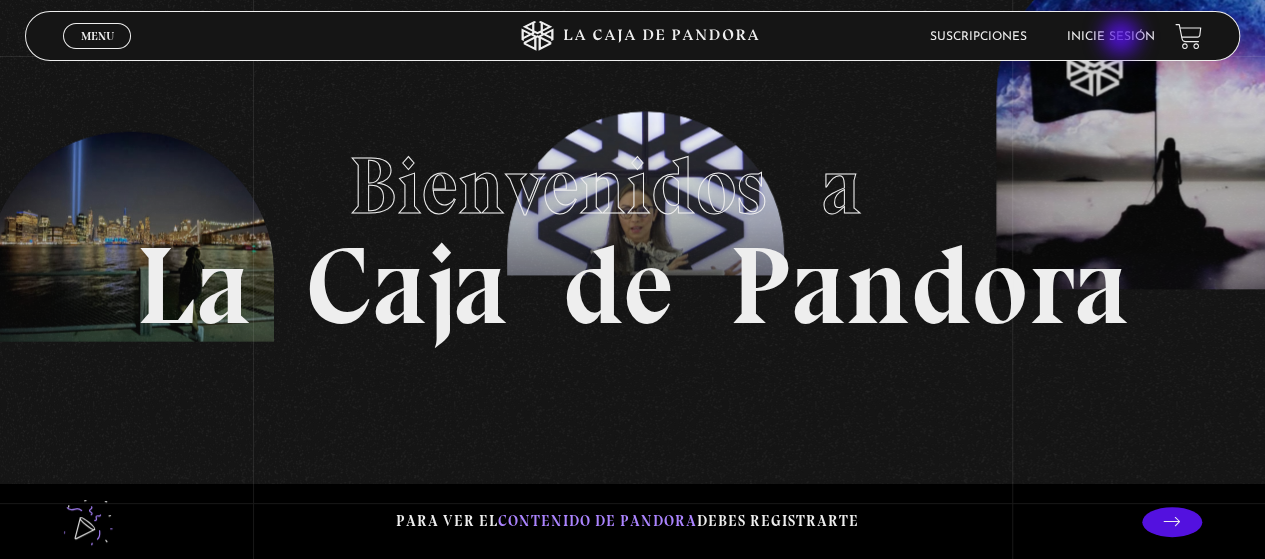 click on "Inicie sesión" at bounding box center (1111, 37) 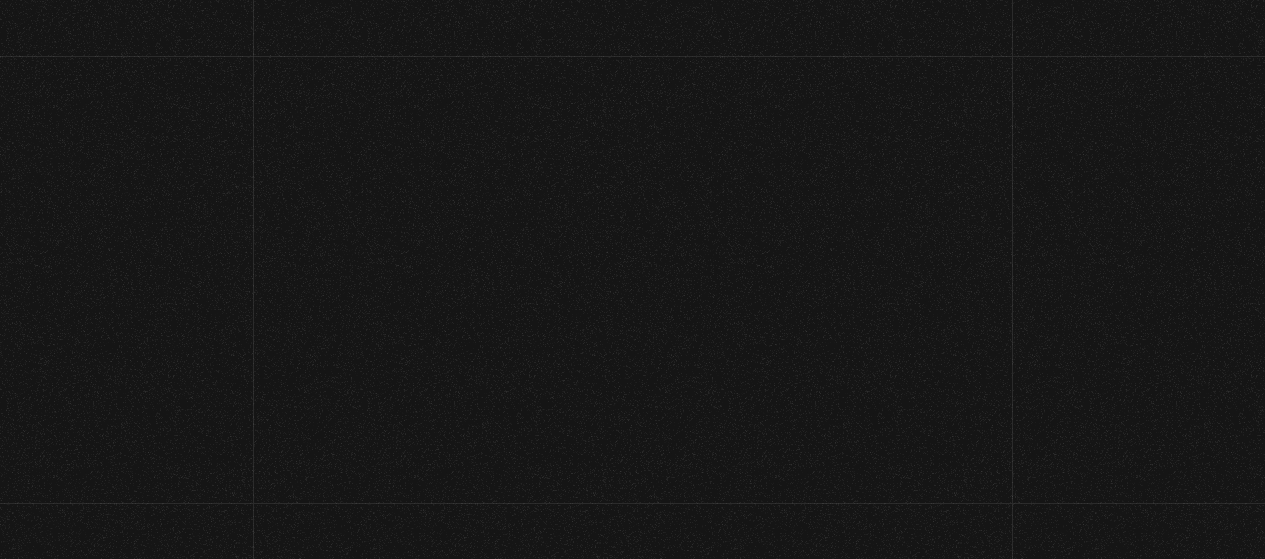 scroll, scrollTop: 0, scrollLeft: 0, axis: both 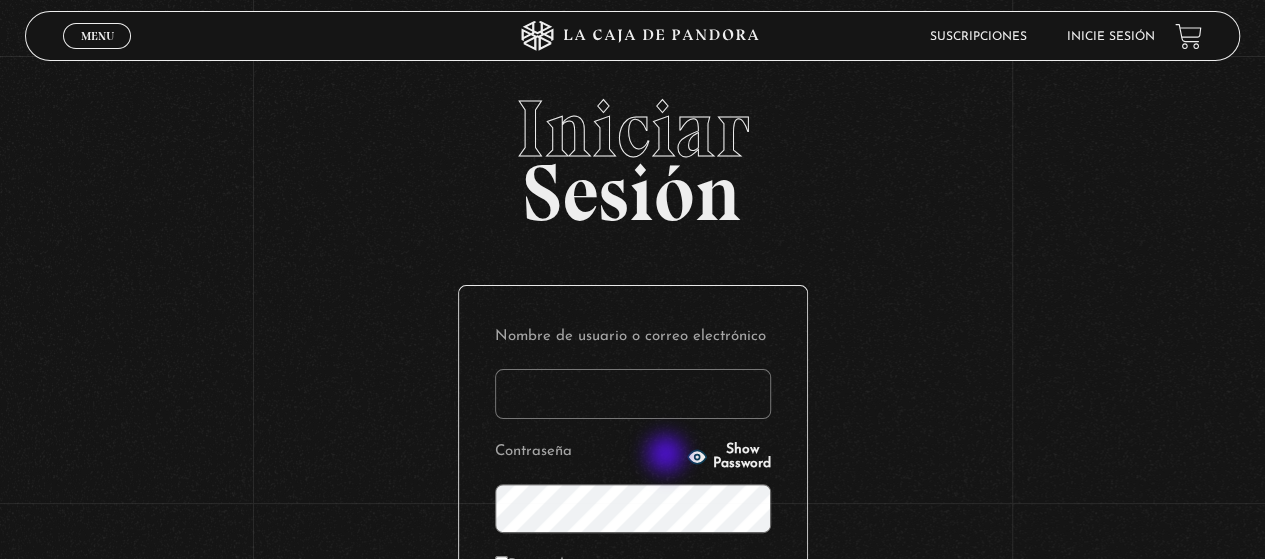 type on "gabrielarodri25@gmail.com" 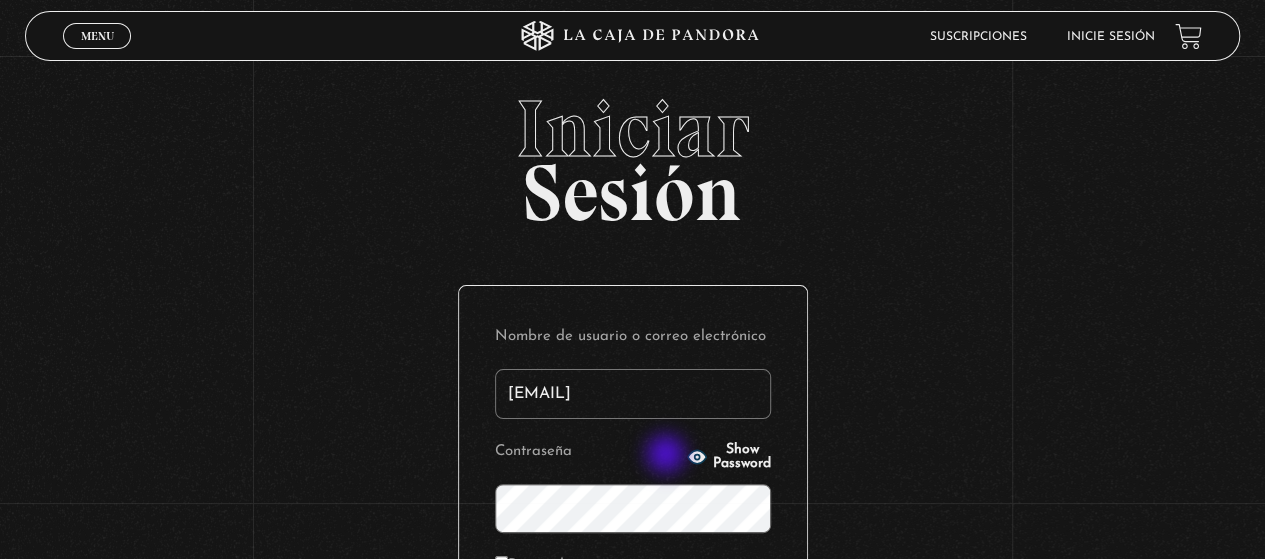 click 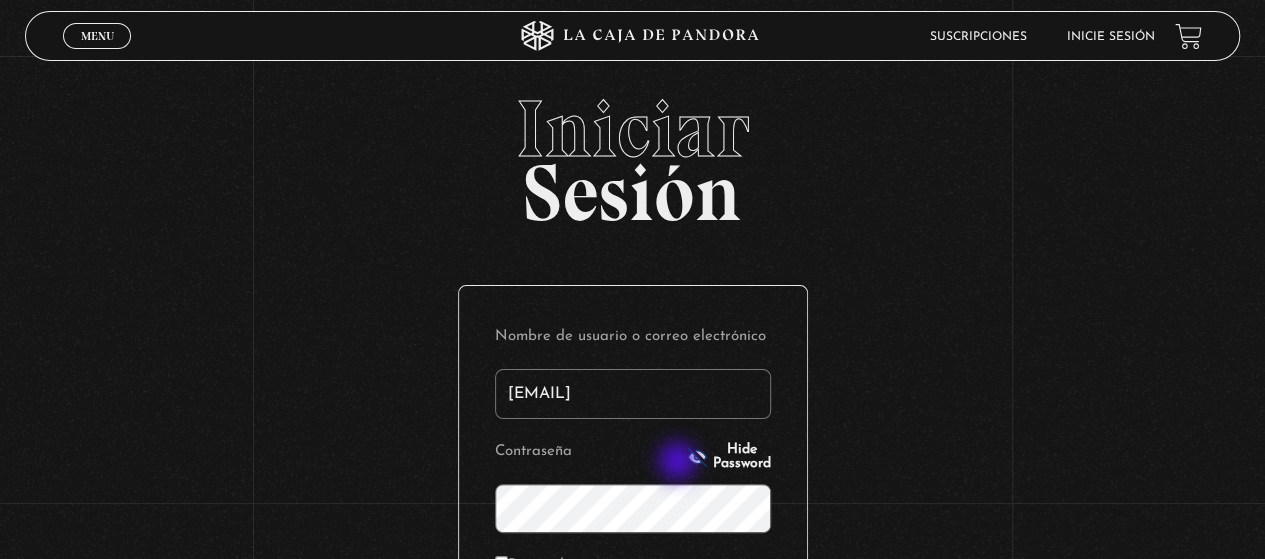 click on "Hide Password" at bounding box center [729, 457] 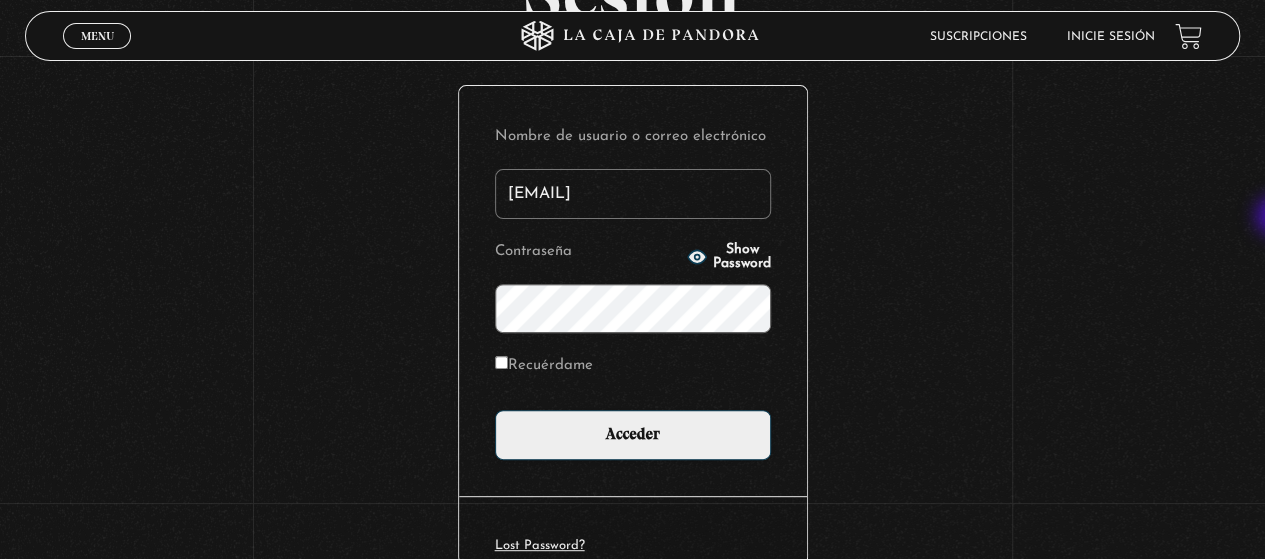 scroll, scrollTop: 256, scrollLeft: 0, axis: vertical 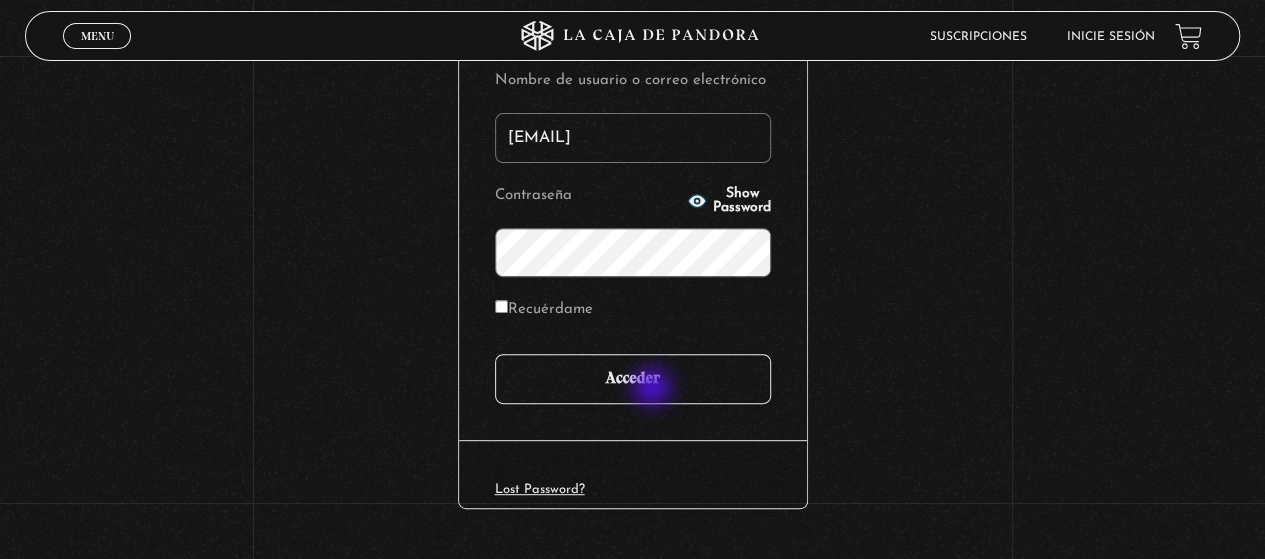click on "Acceder" at bounding box center (633, 379) 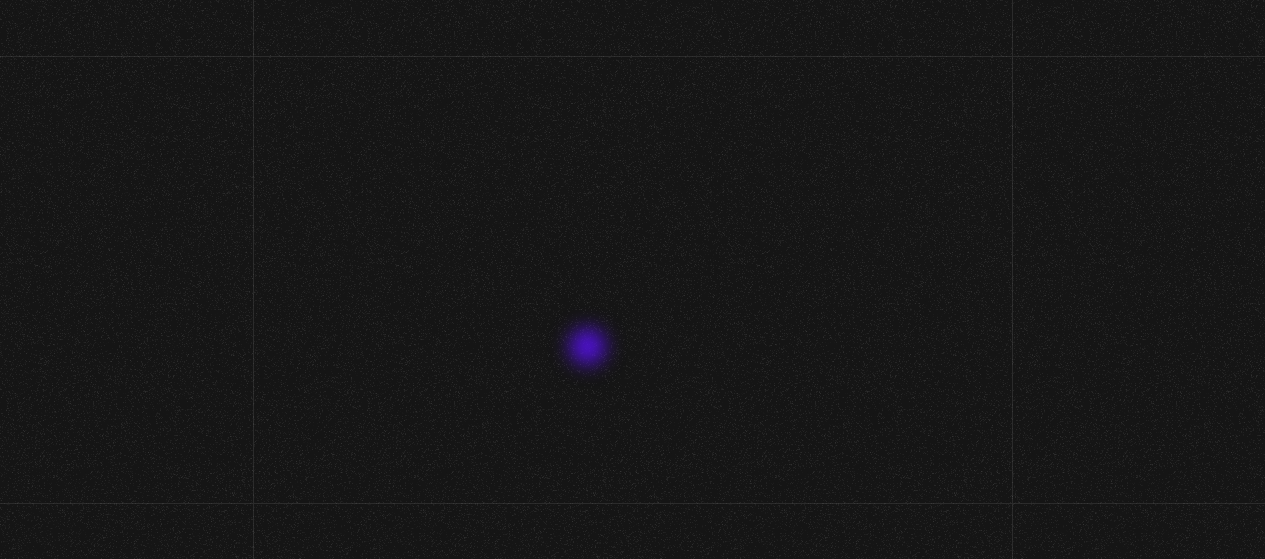 scroll, scrollTop: 0, scrollLeft: 0, axis: both 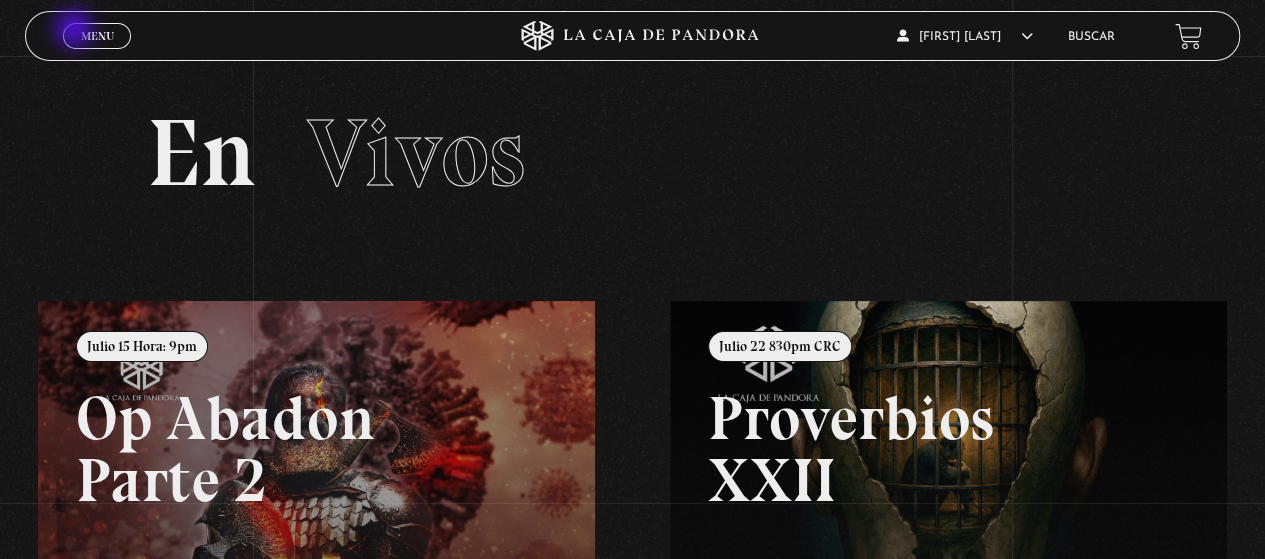 click on "Menu Cerrar" at bounding box center (97, 36) 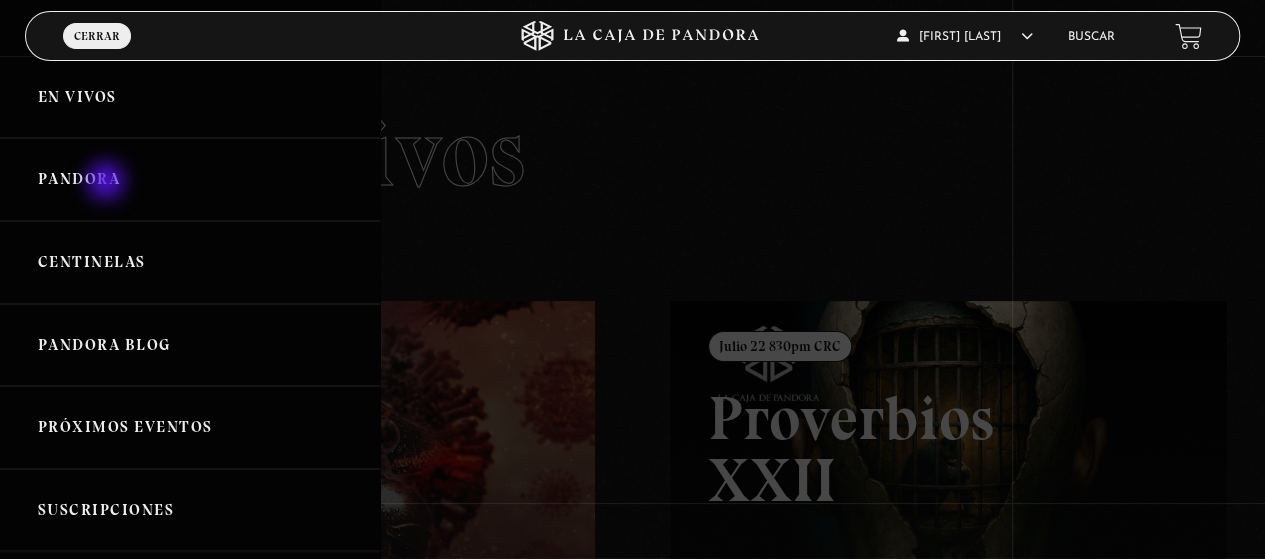 click on "Pandora" at bounding box center [190, 179] 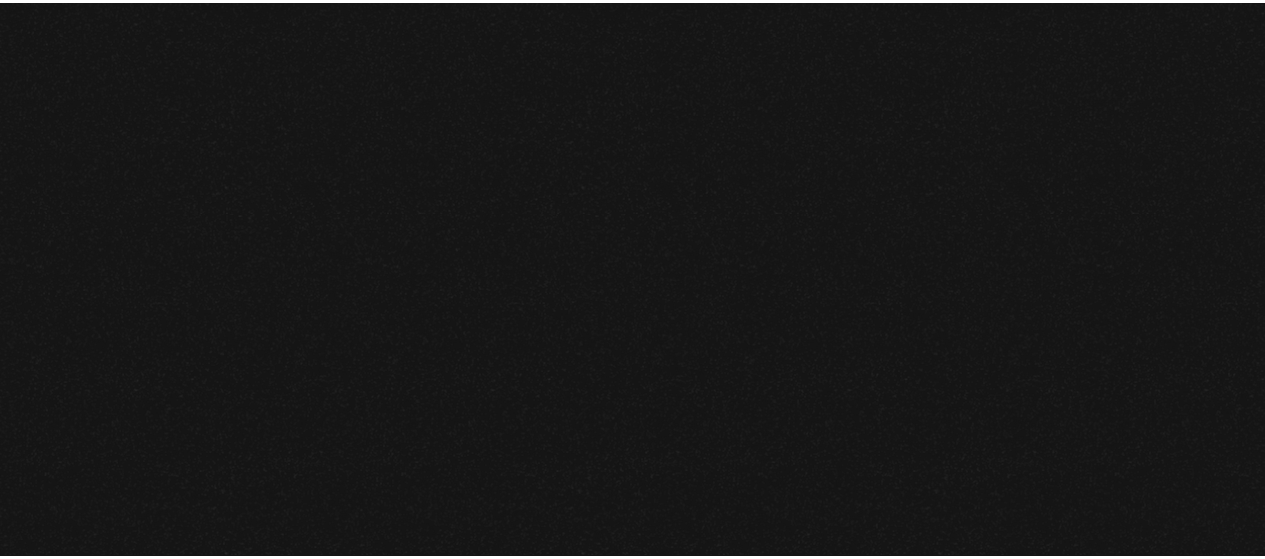 scroll, scrollTop: 0, scrollLeft: 0, axis: both 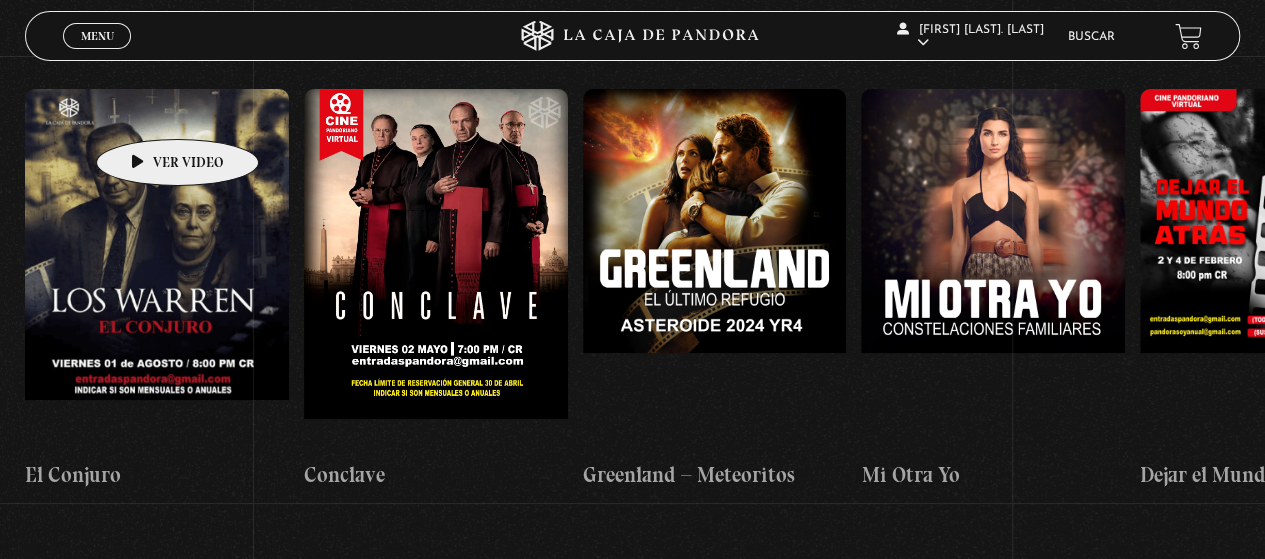 click at bounding box center (157, 269) 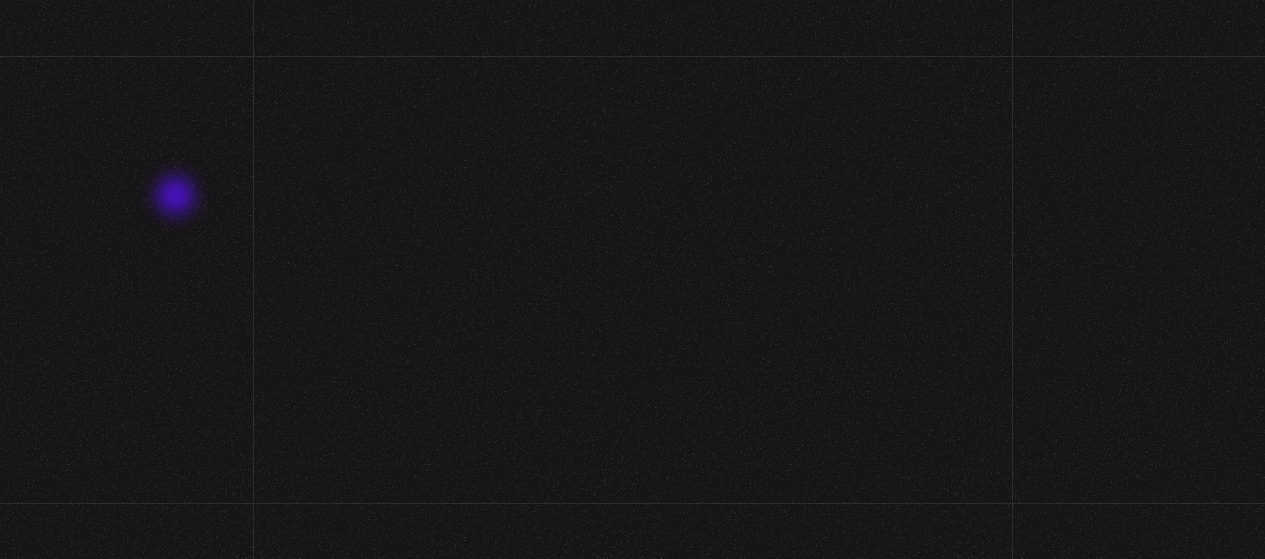 scroll, scrollTop: 0, scrollLeft: 0, axis: both 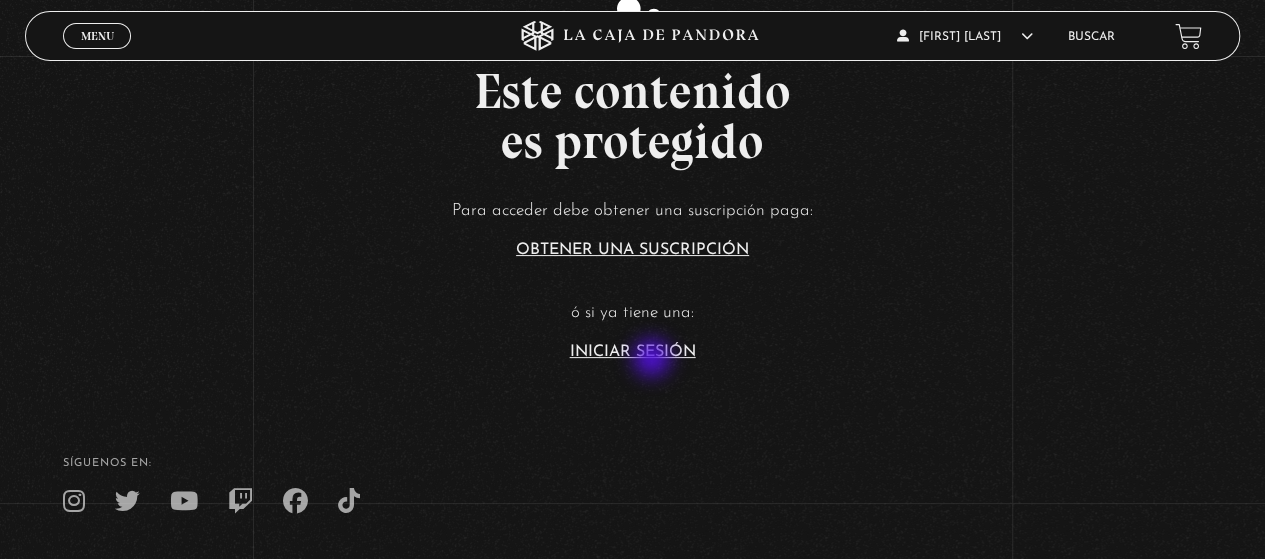click on "Este contenido  es protegido
Para acceder debe obtener una suscripción paga:
Obtener una suscripción
ó si ya tiene una:
Iniciar Sesión" at bounding box center [632, 164] 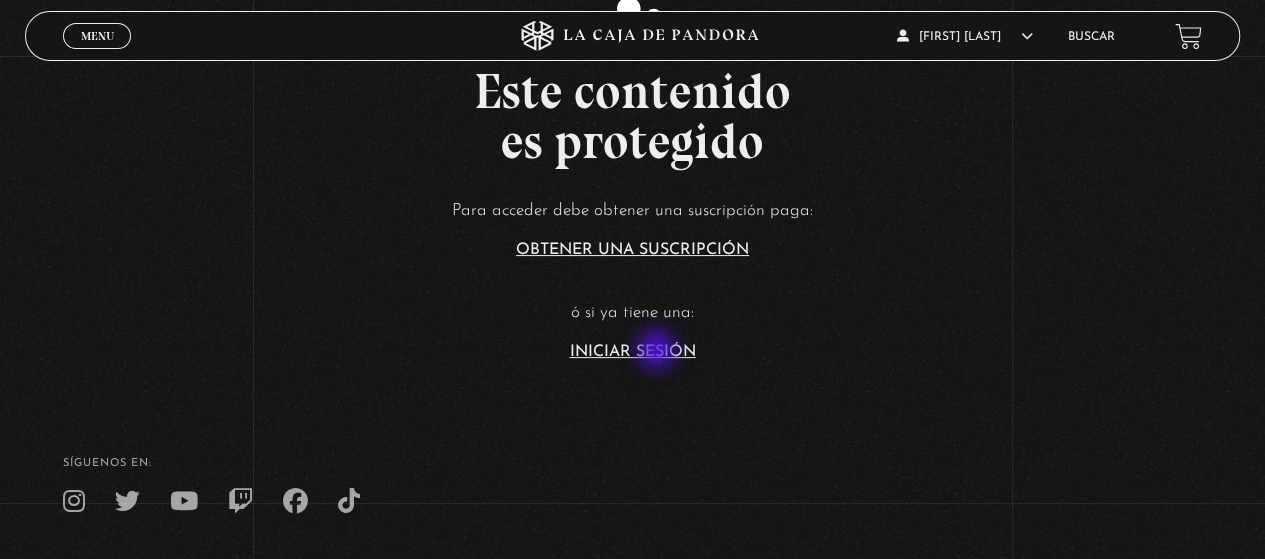 click on "Iniciar Sesión" at bounding box center (633, 352) 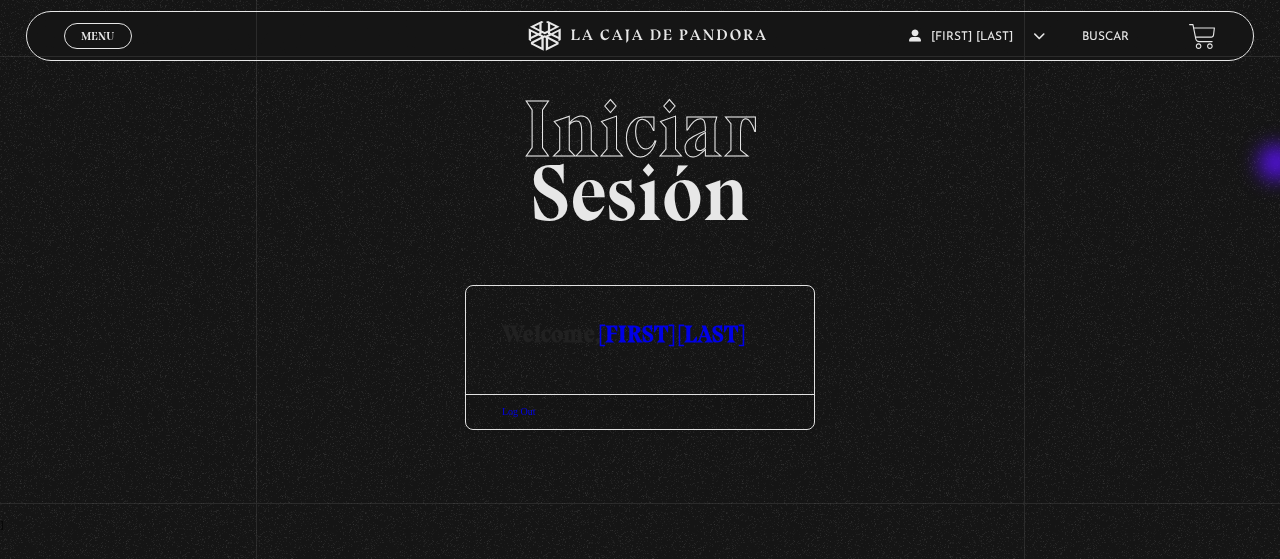 scroll, scrollTop: 0, scrollLeft: 0, axis: both 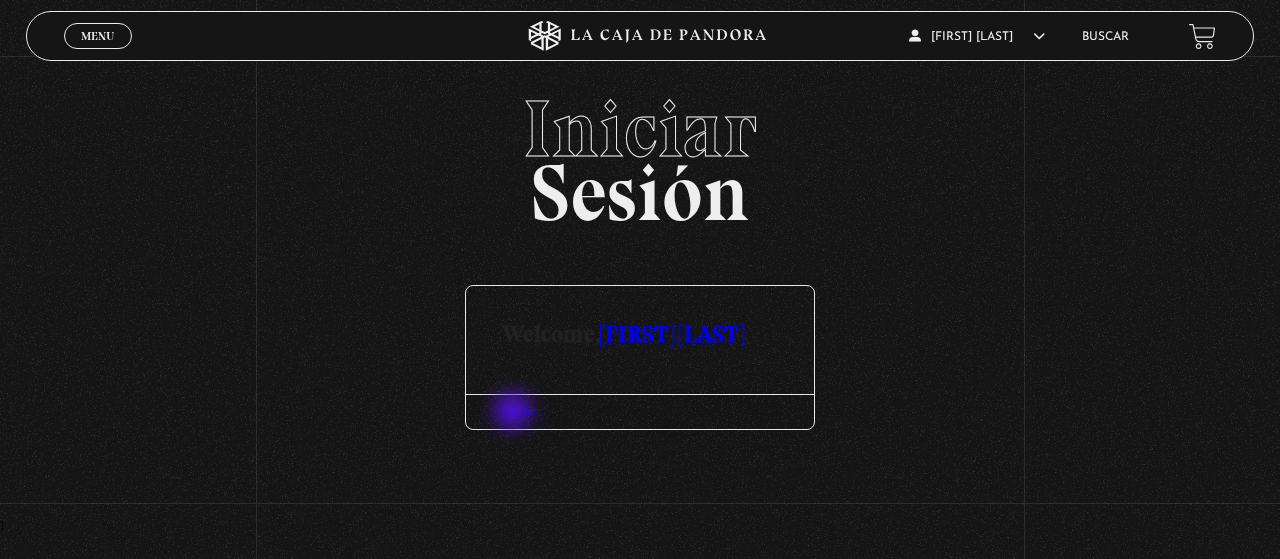 click on "Log Out" at bounding box center (519, 411) 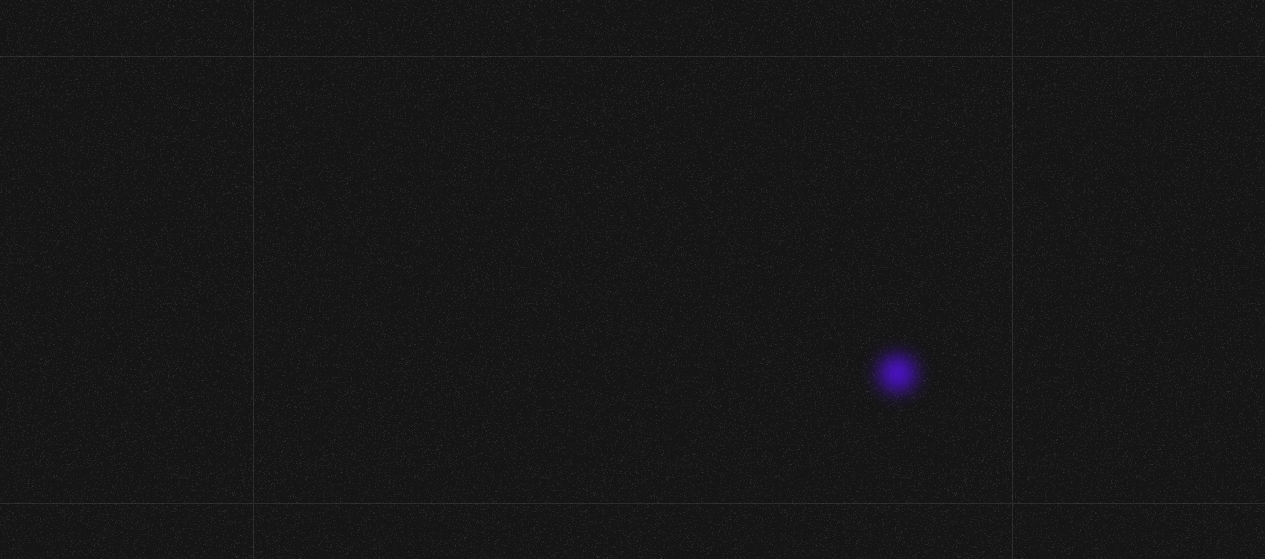 scroll, scrollTop: 0, scrollLeft: 0, axis: both 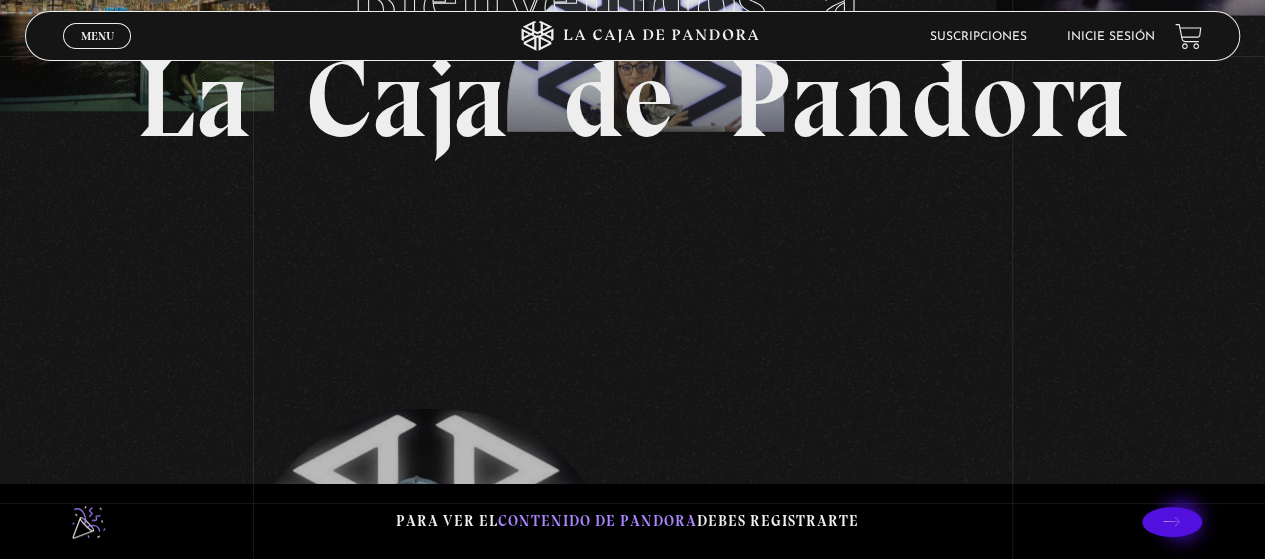 click 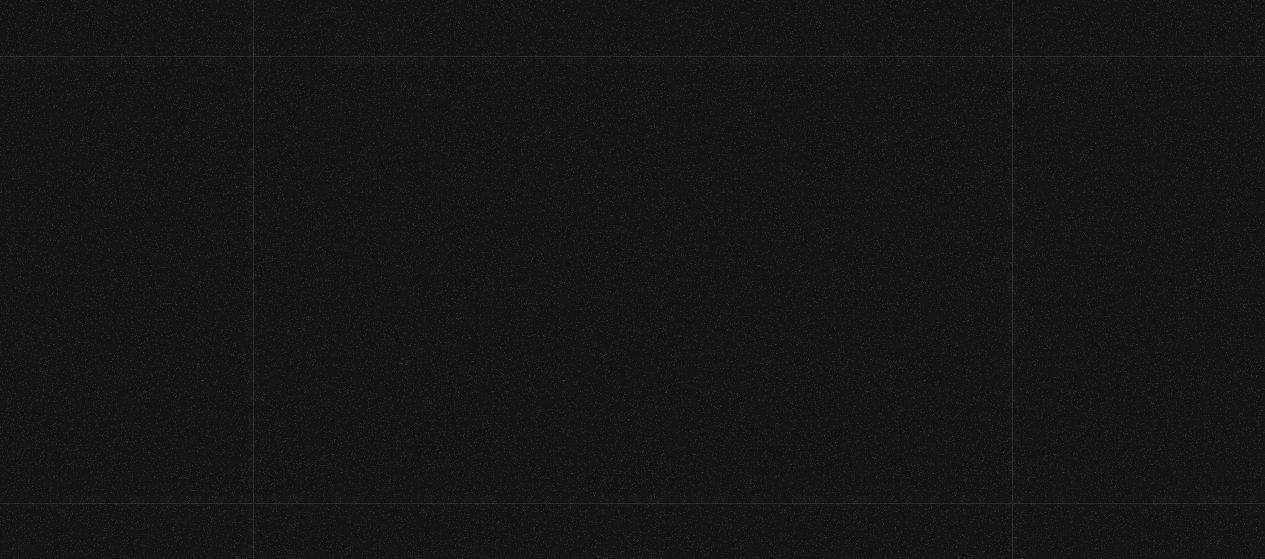 scroll, scrollTop: 0, scrollLeft: 0, axis: both 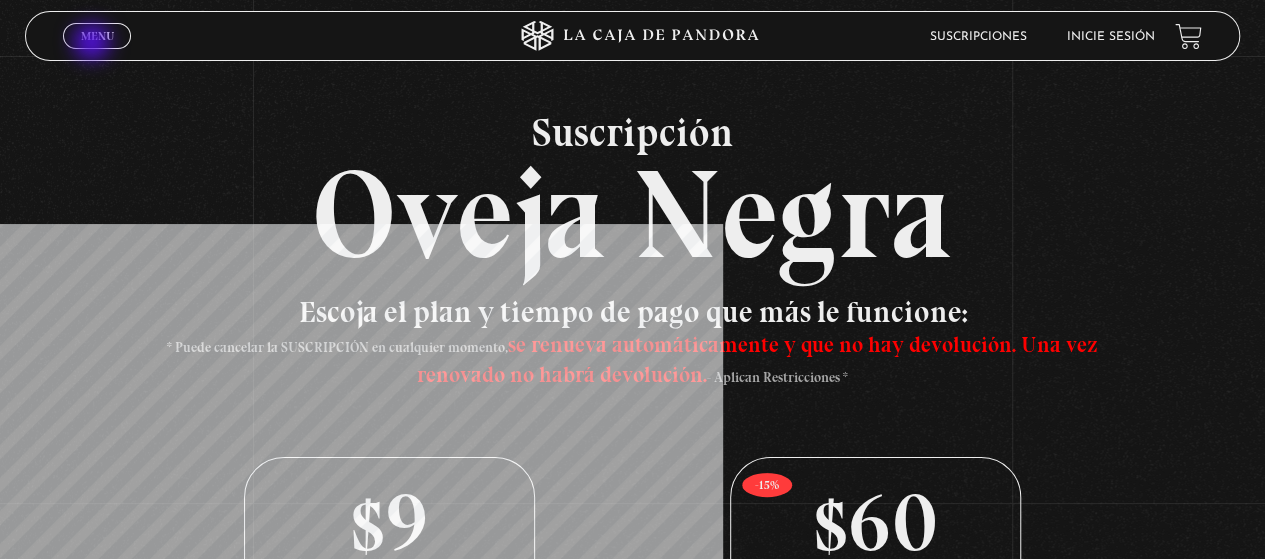 click on "Menu Cerrar" at bounding box center [97, 36] 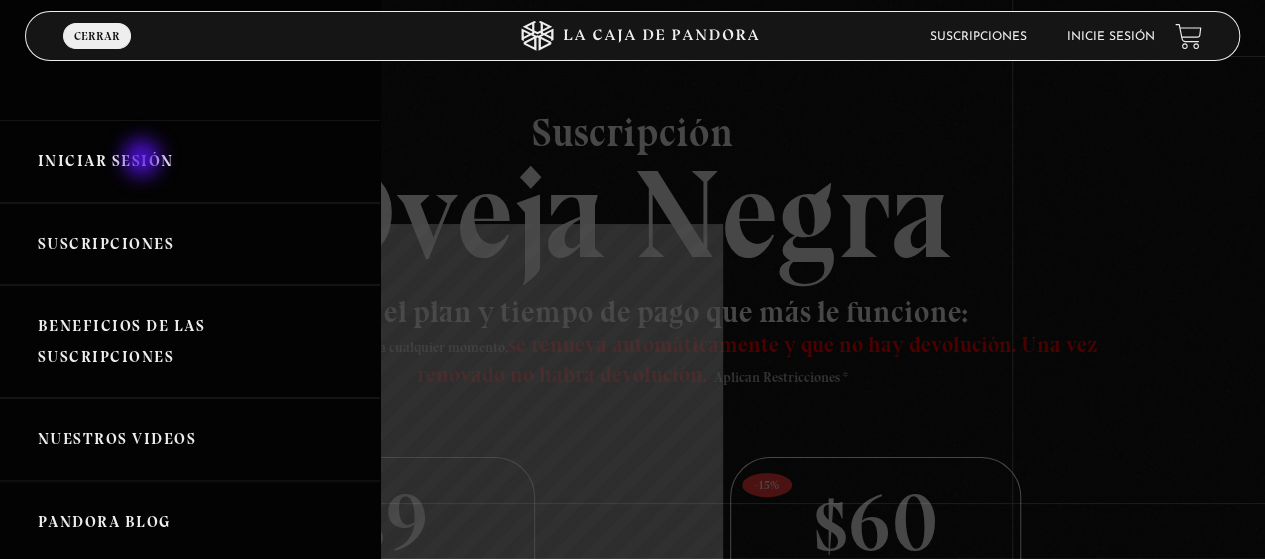 click on "Iniciar Sesión" at bounding box center (190, 161) 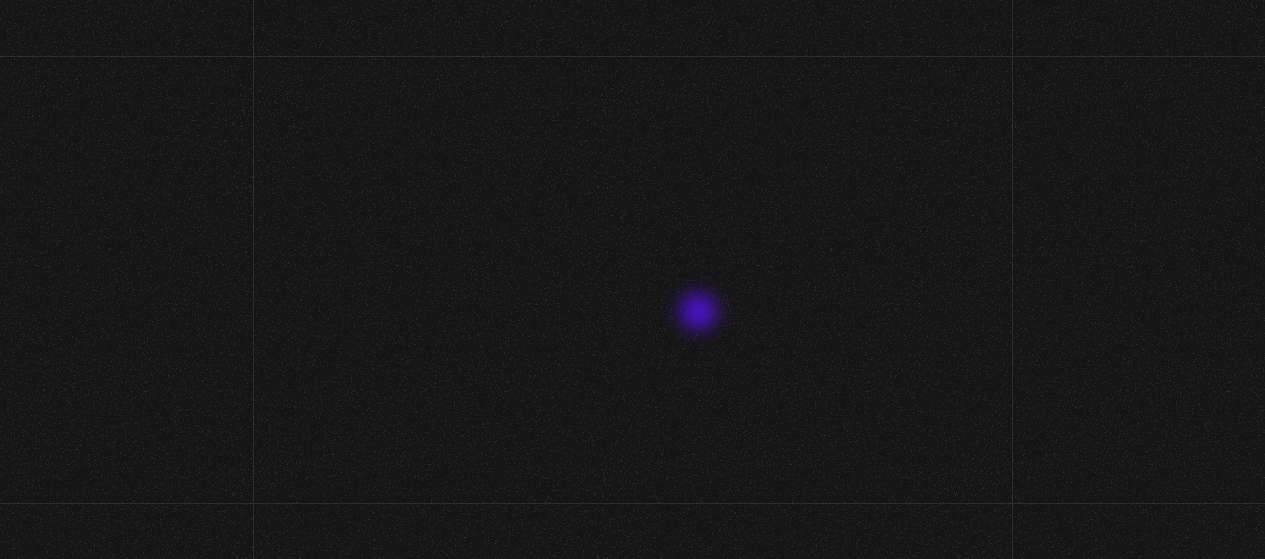 scroll, scrollTop: 0, scrollLeft: 0, axis: both 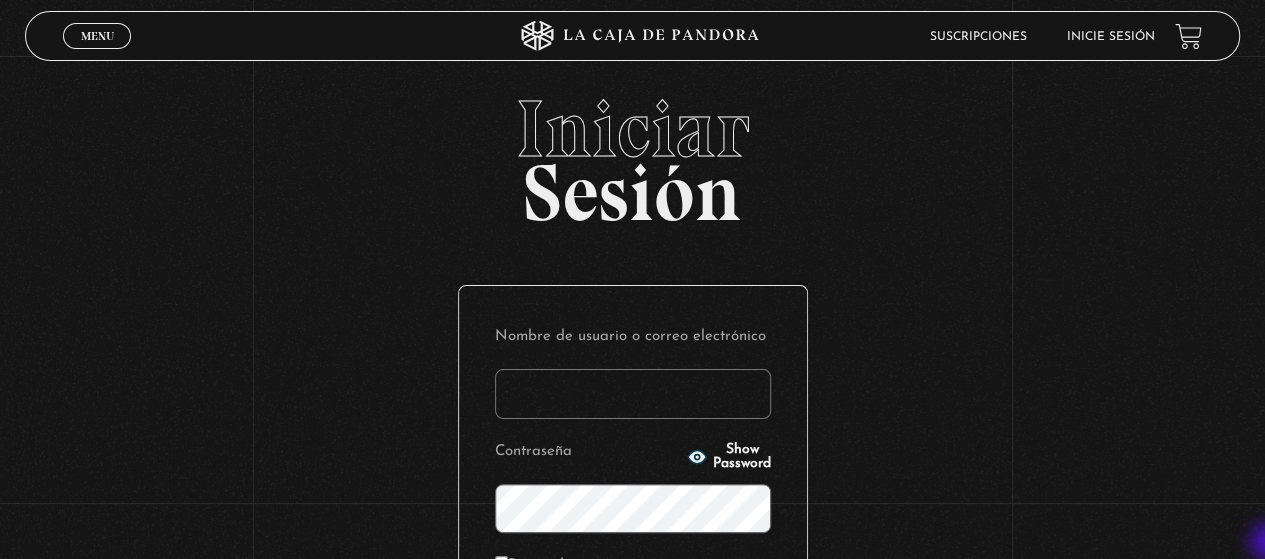 type on "gabrielarodri25@gmail.com" 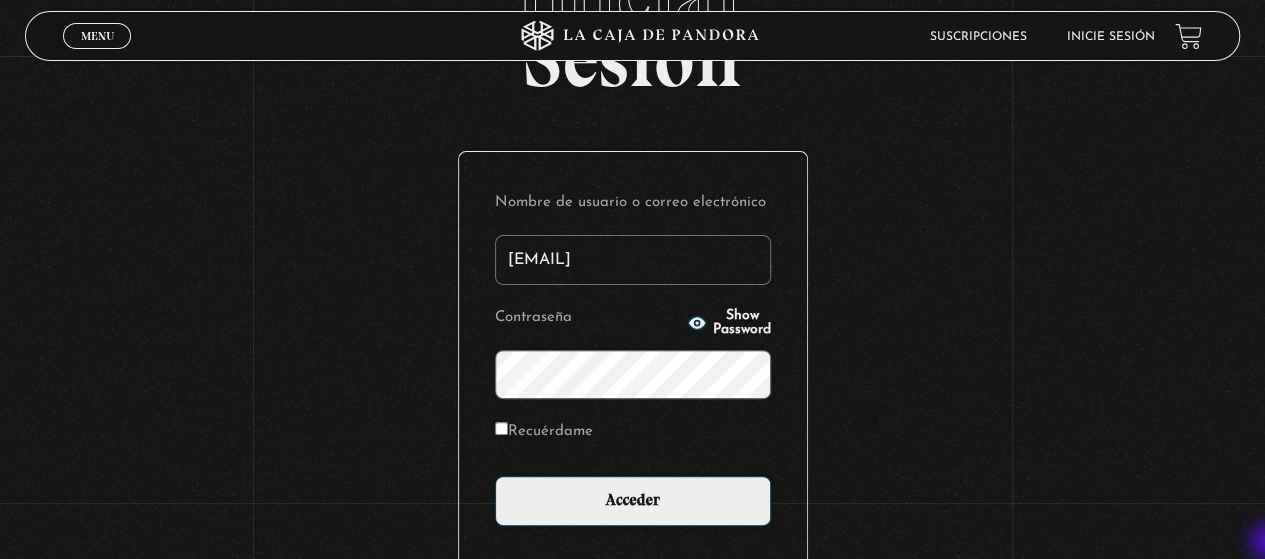 scroll, scrollTop: 160, scrollLeft: 0, axis: vertical 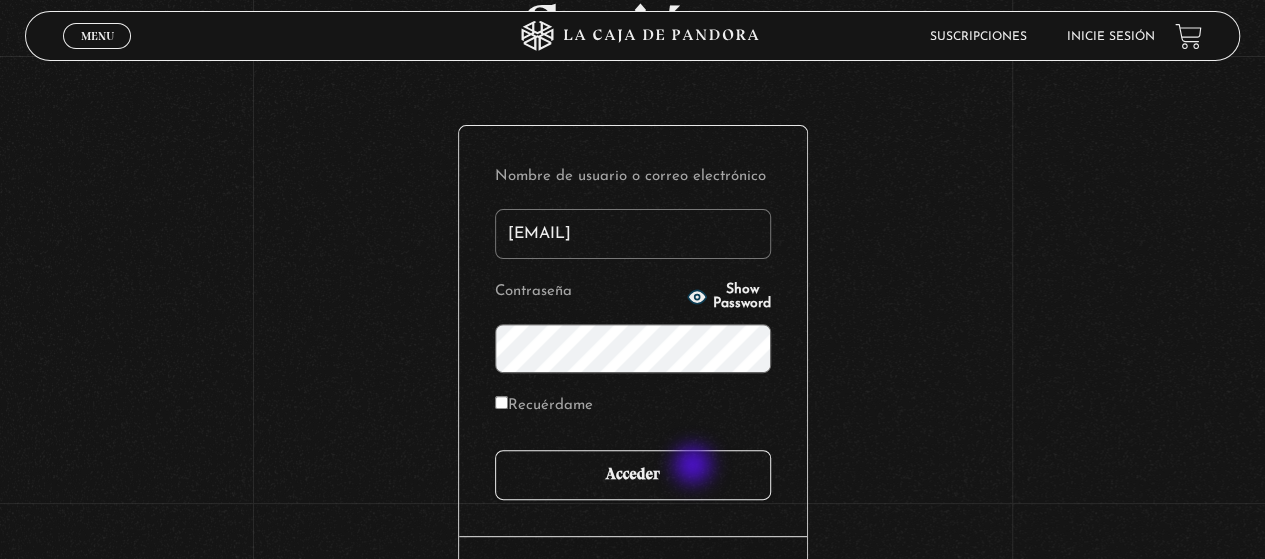 click on "Acceder" at bounding box center (633, 475) 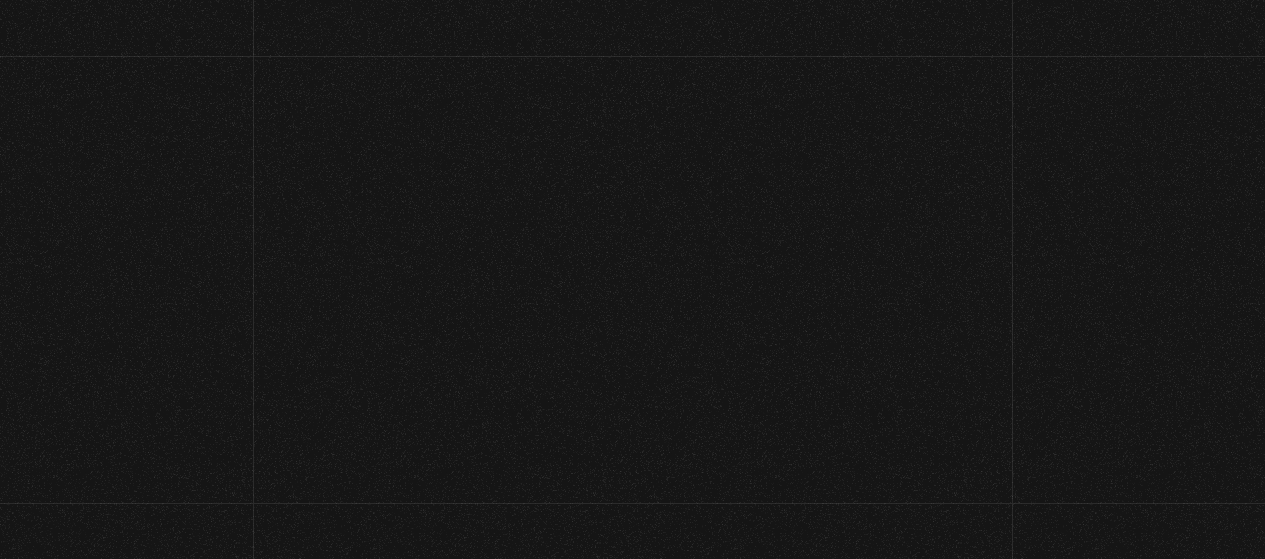 scroll, scrollTop: 0, scrollLeft: 0, axis: both 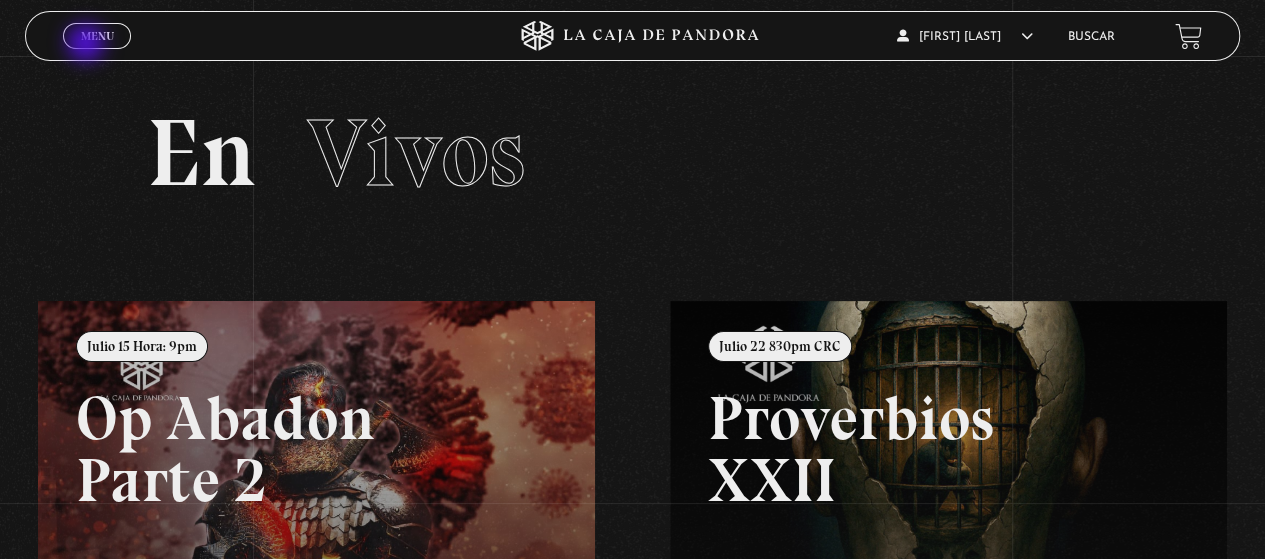 click on "Menu Cerrar" at bounding box center [97, 36] 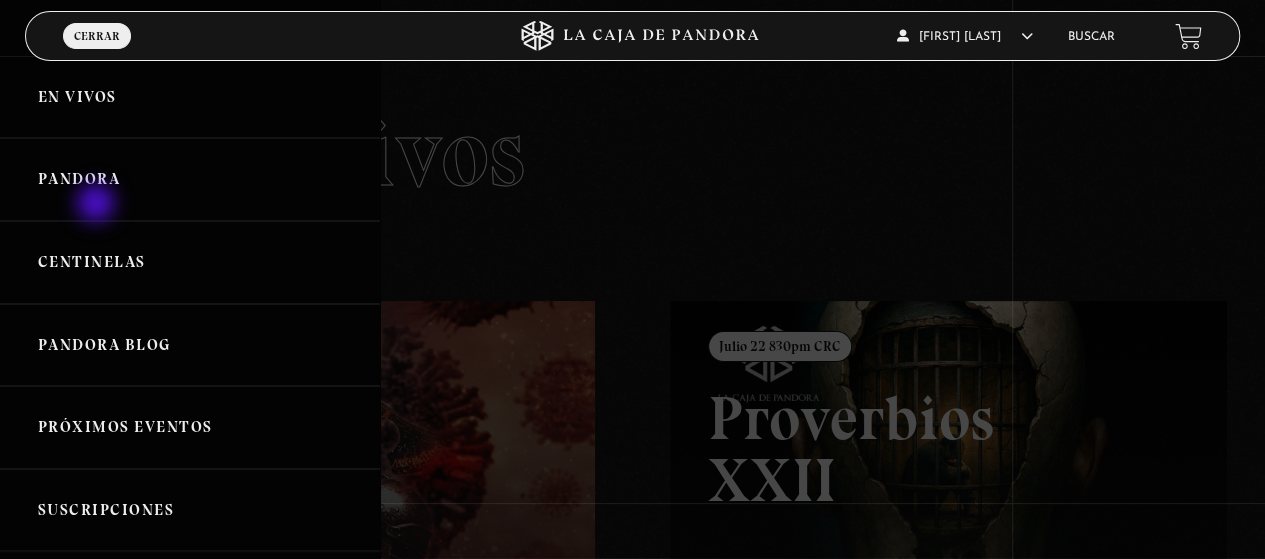 click on "Pandora" at bounding box center (190, 179) 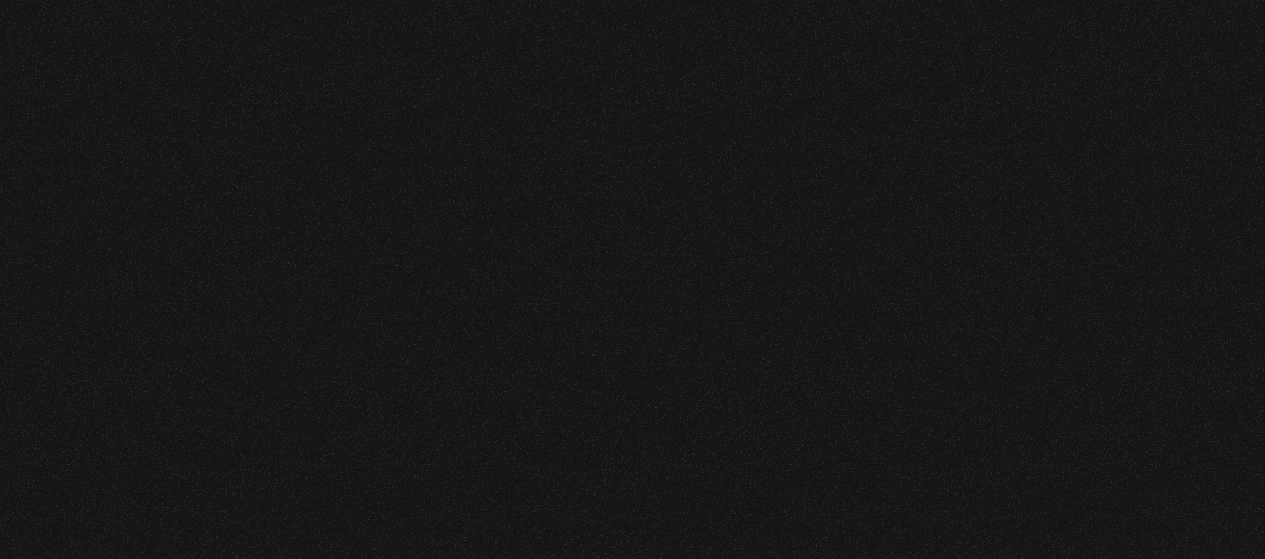 scroll, scrollTop: 0, scrollLeft: 0, axis: both 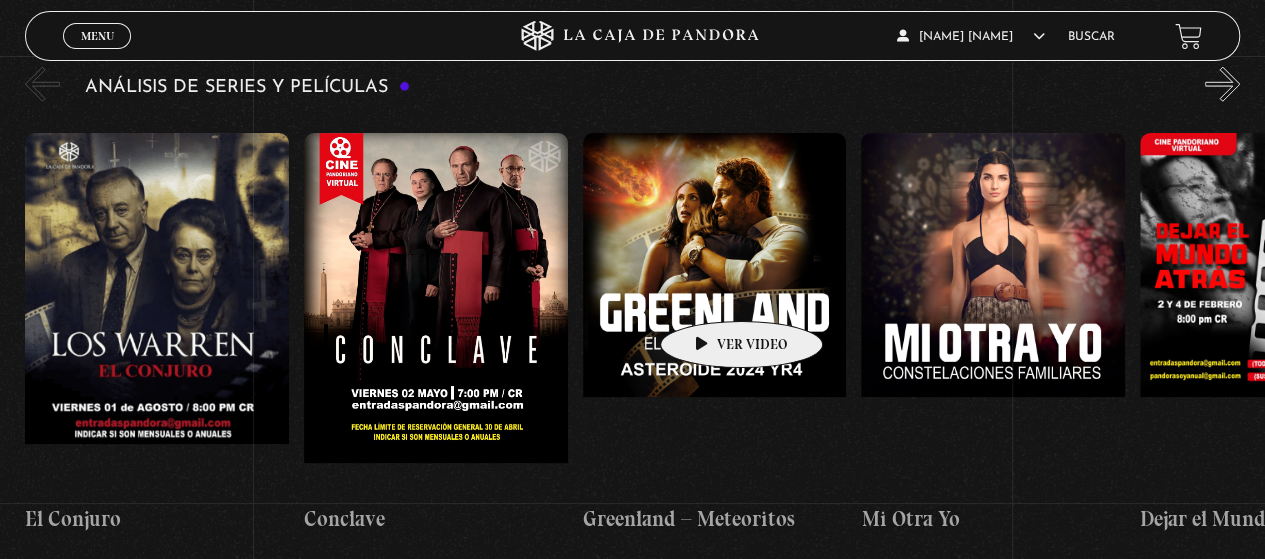 click at bounding box center [715, 313] 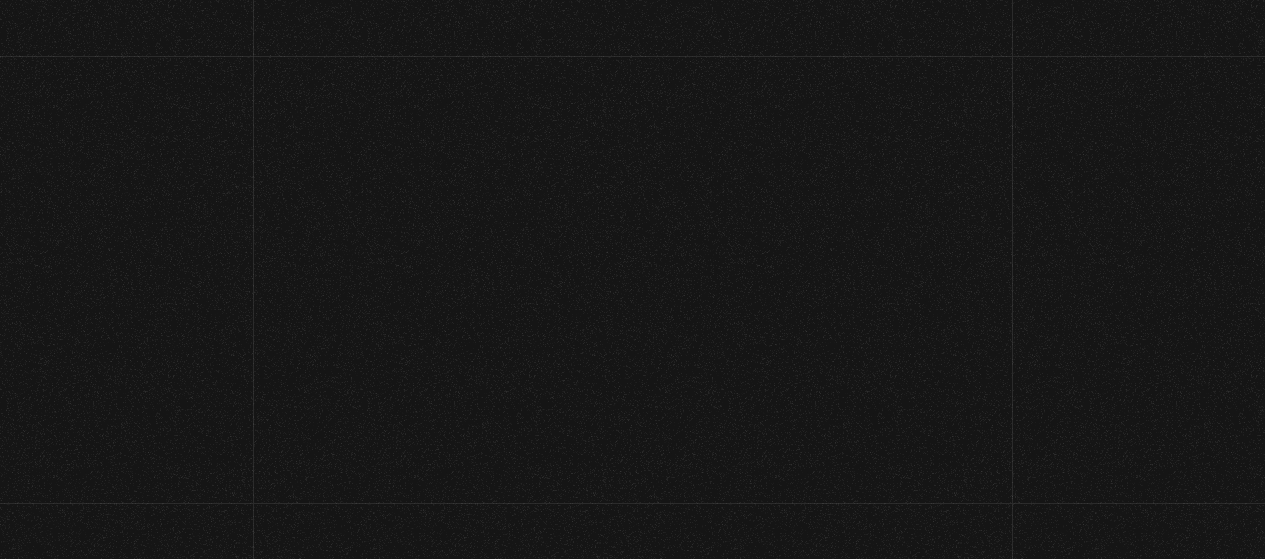 scroll, scrollTop: 0, scrollLeft: 0, axis: both 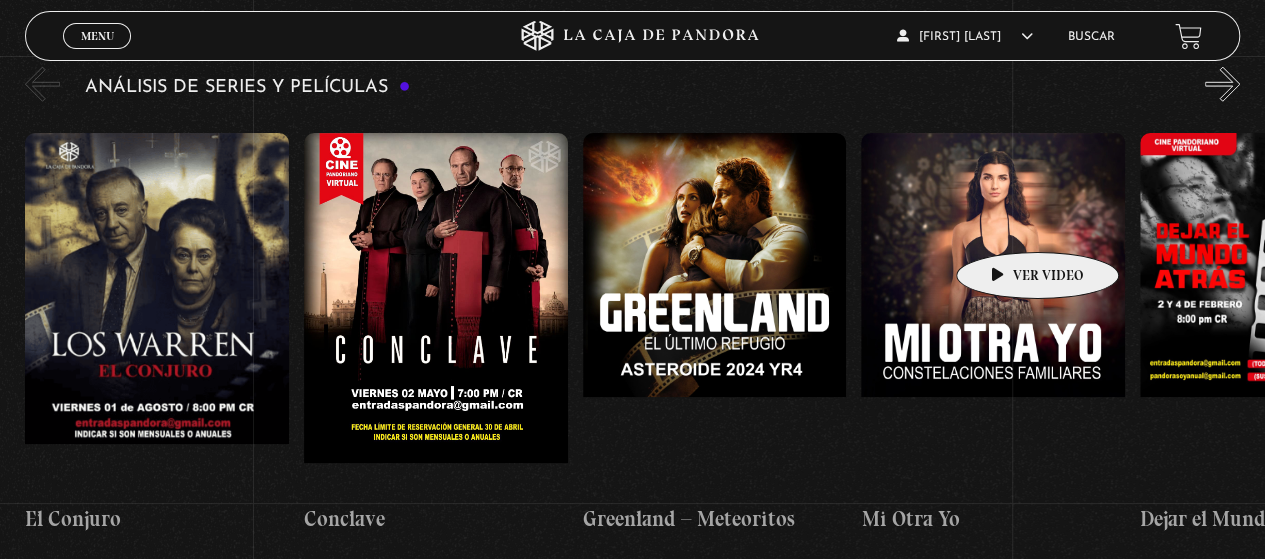 click at bounding box center (993, 313) 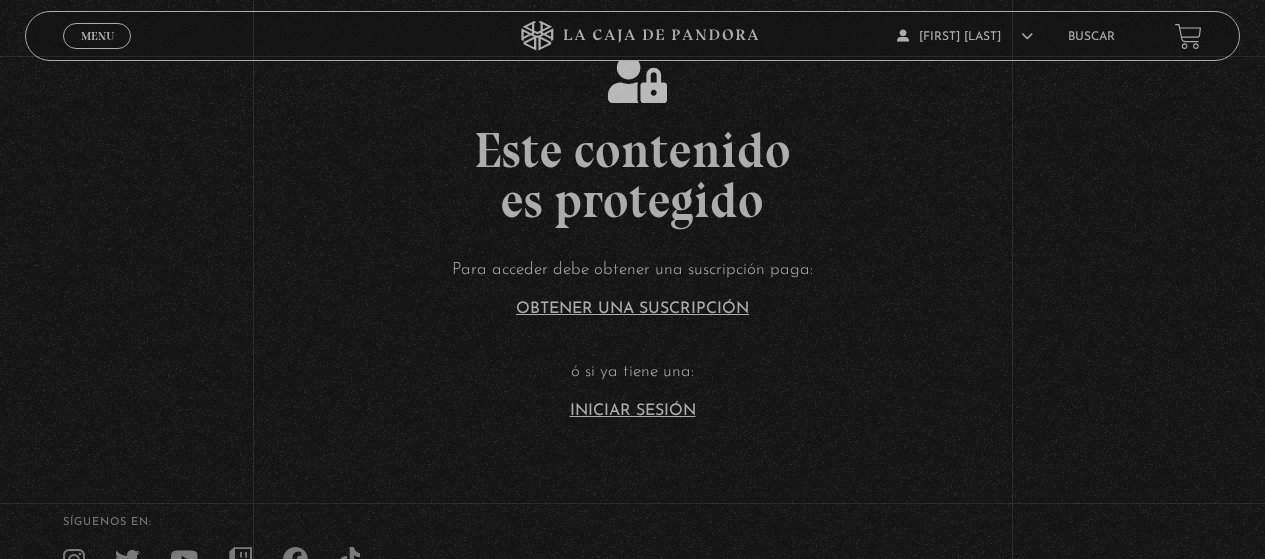 scroll, scrollTop: 0, scrollLeft: 0, axis: both 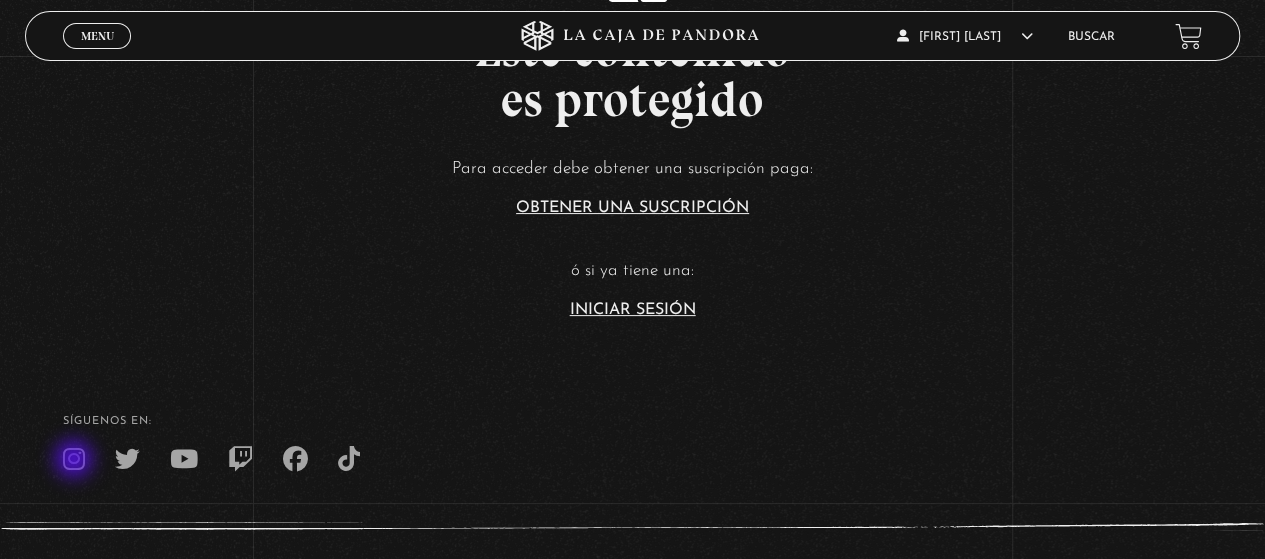 click at bounding box center (74, 459) 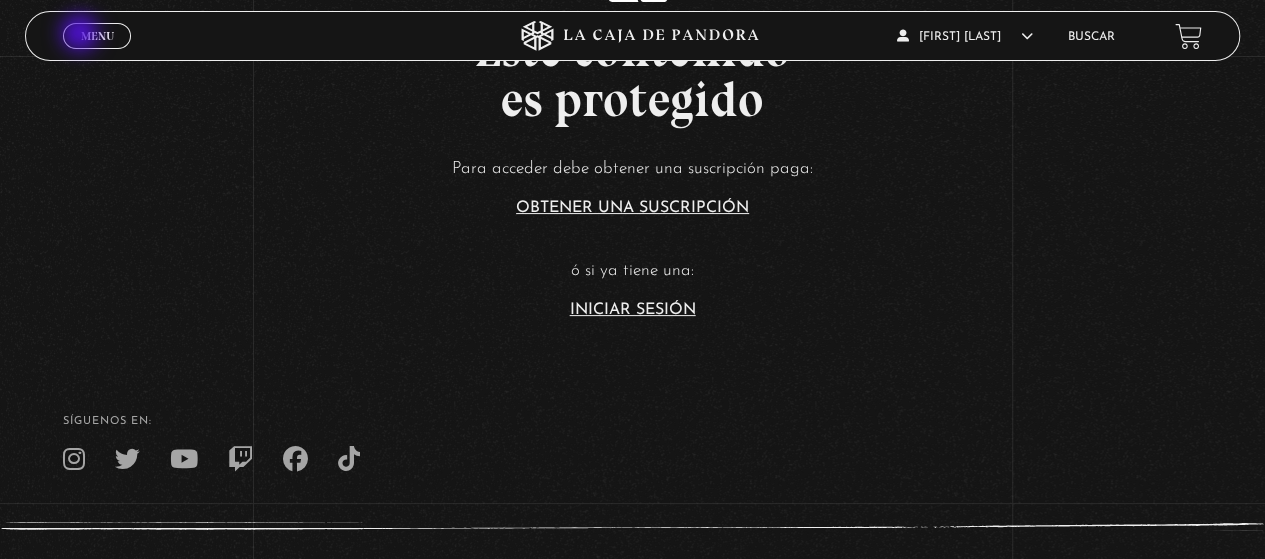 click on "Menu" at bounding box center [97, 36] 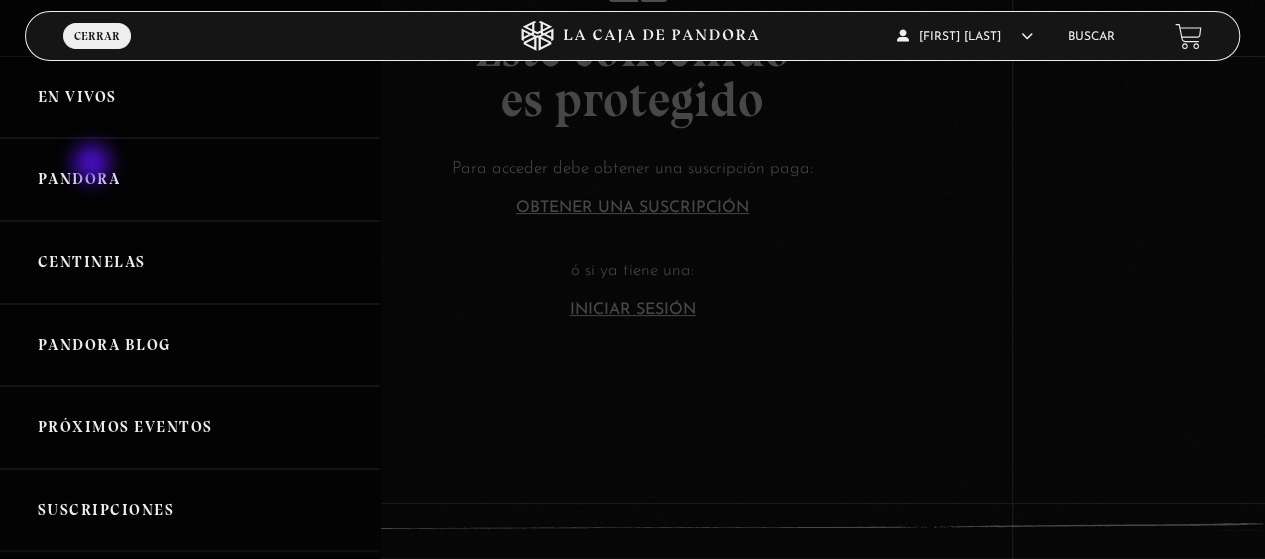 click on "Pandora" at bounding box center [190, 179] 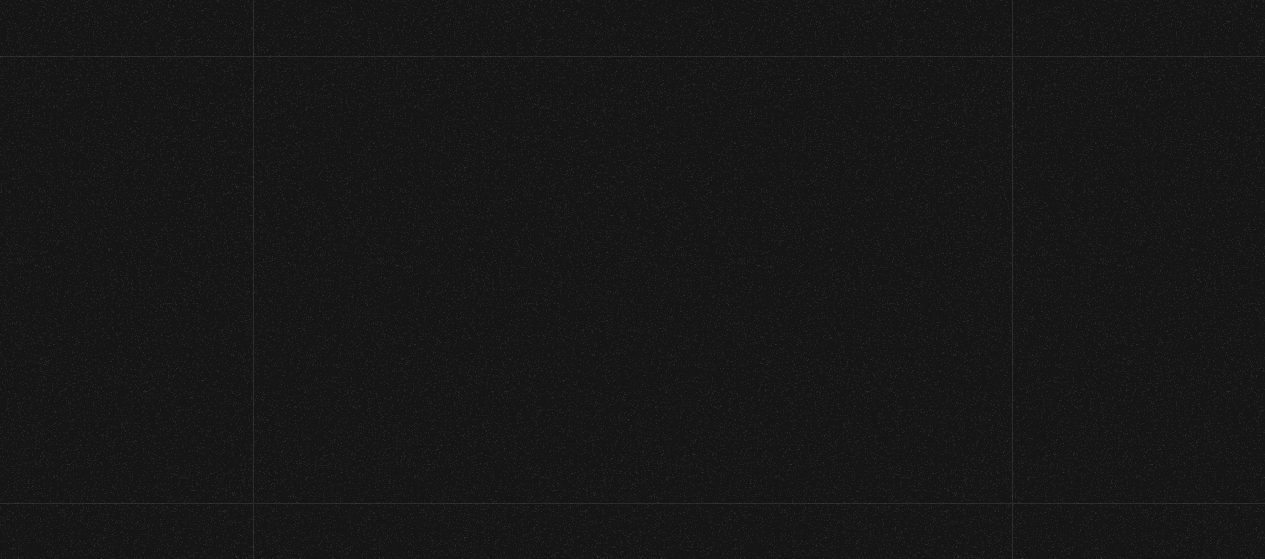 scroll, scrollTop: 0, scrollLeft: 0, axis: both 